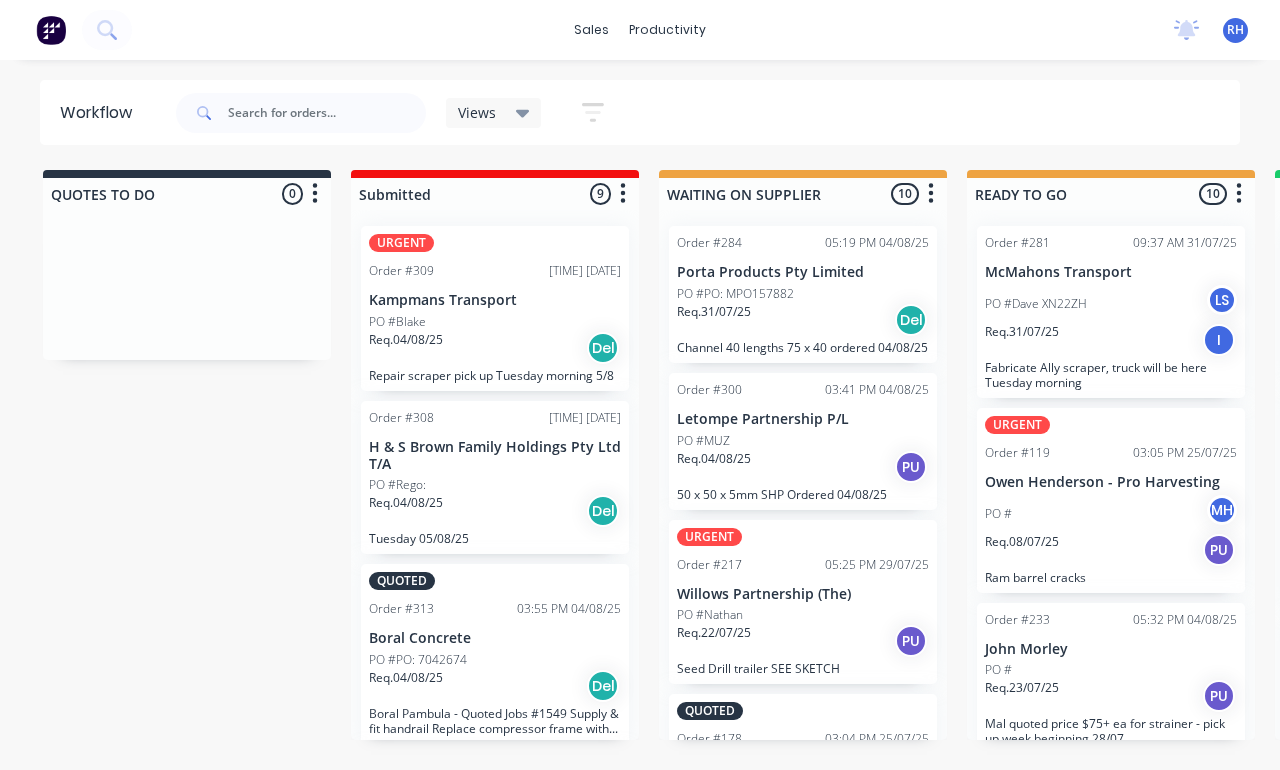 scroll, scrollTop: 23, scrollLeft: 566, axis: both 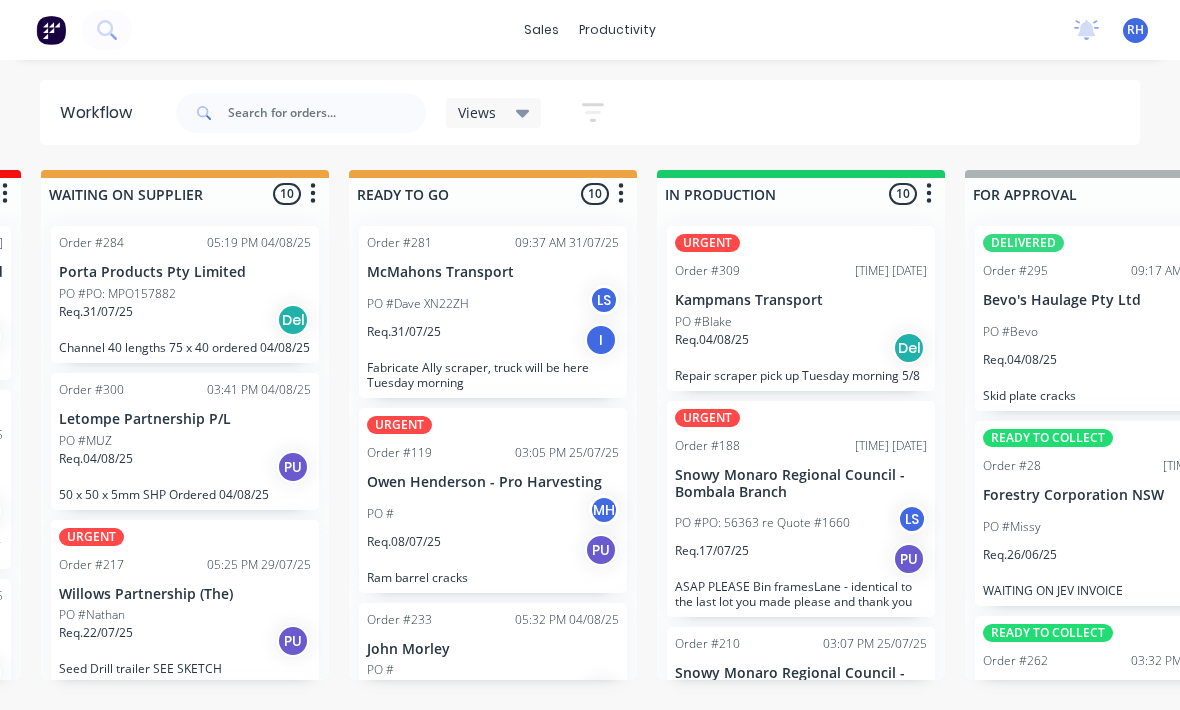 click on "Req. 04/08/25 Del" at bounding box center (801, 348) 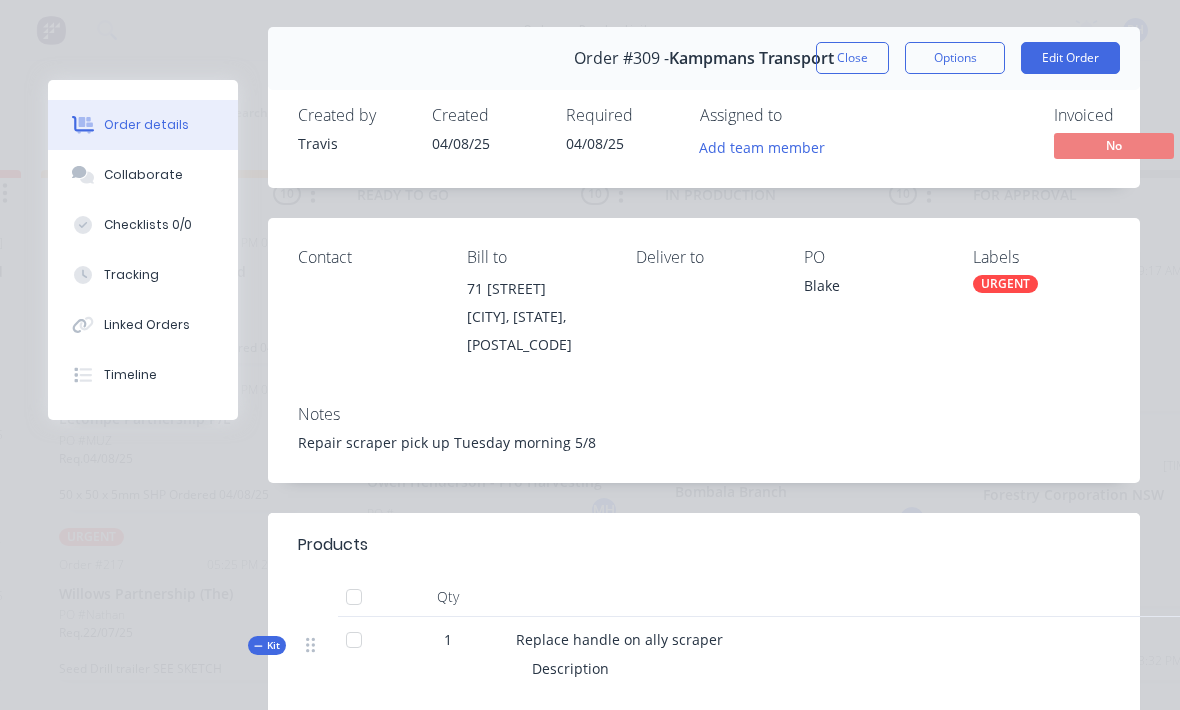 scroll, scrollTop: 36, scrollLeft: 0, axis: vertical 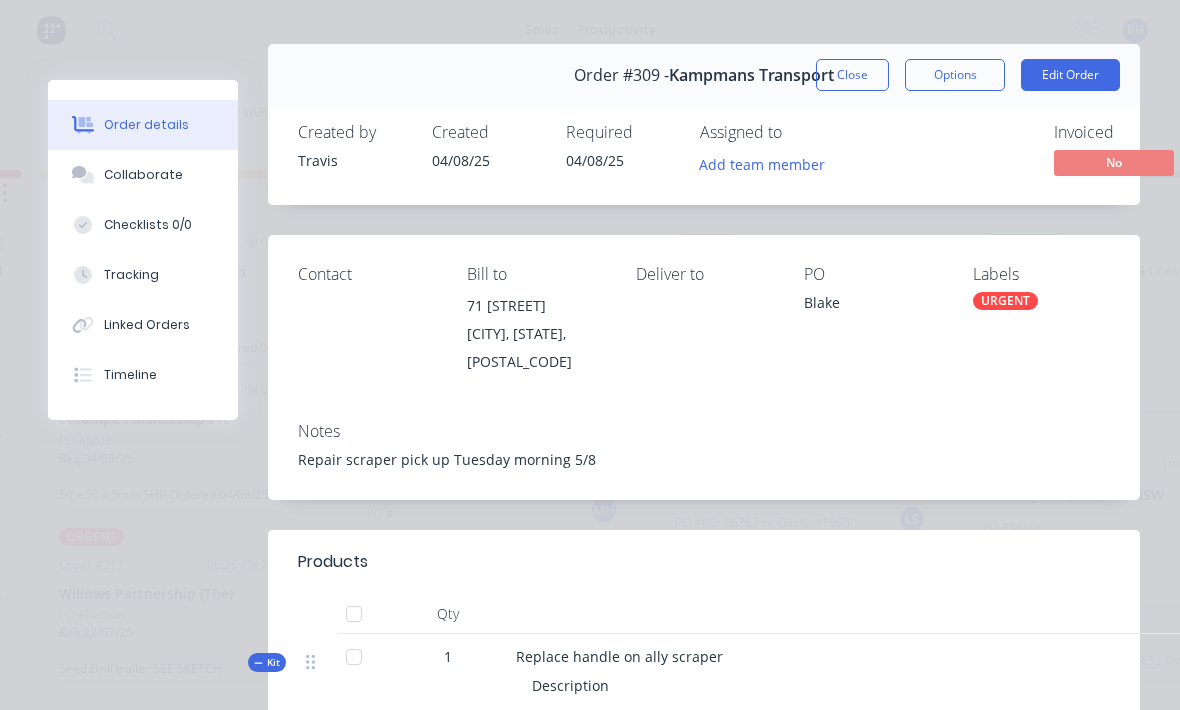 click on "Edit Order" at bounding box center [1070, 75] 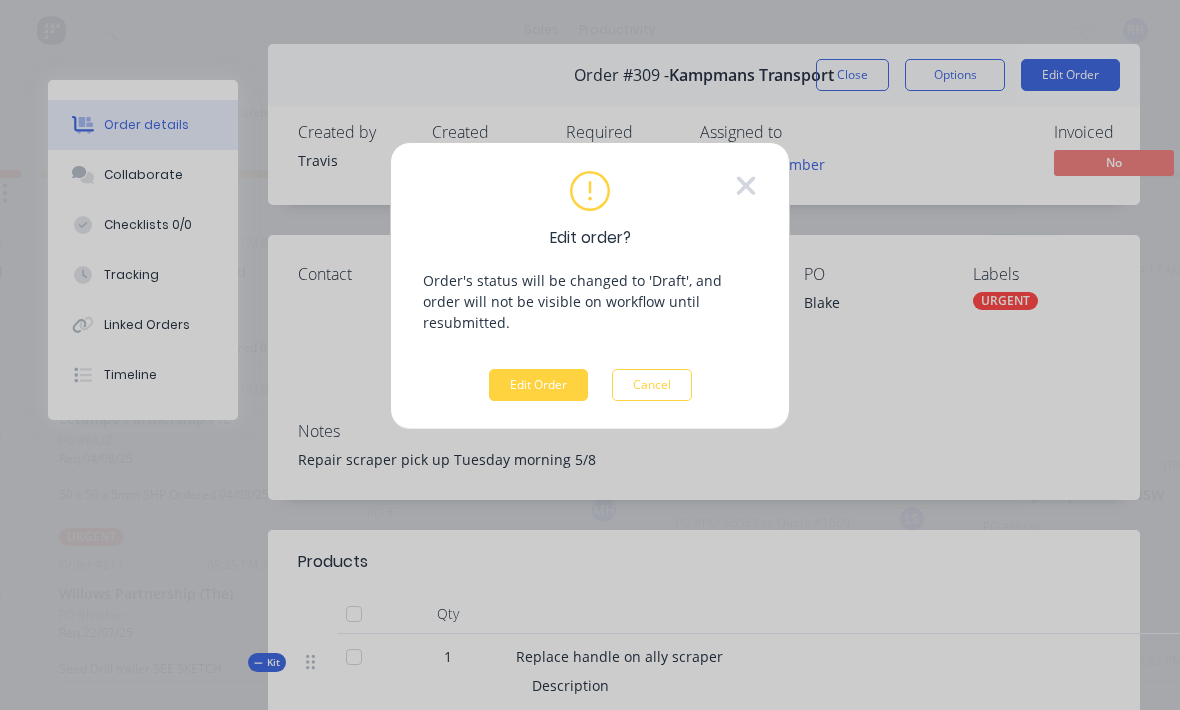 click on "Edit Order" at bounding box center (538, 385) 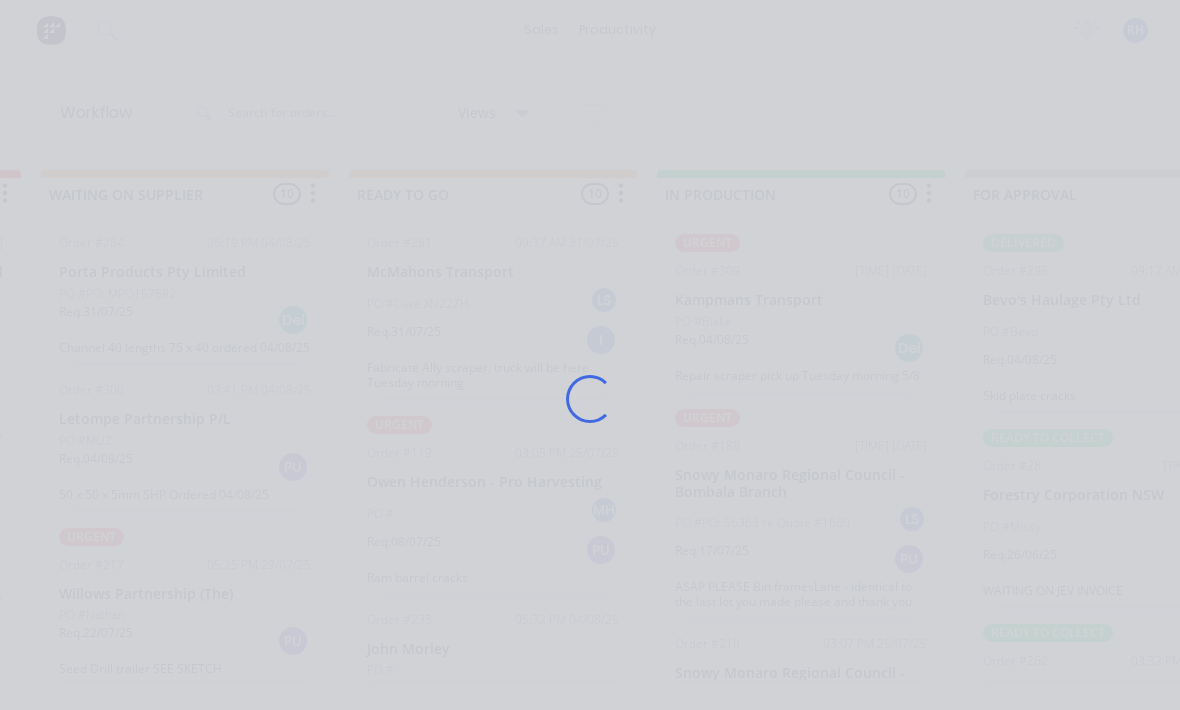 scroll, scrollTop: 0, scrollLeft: 0, axis: both 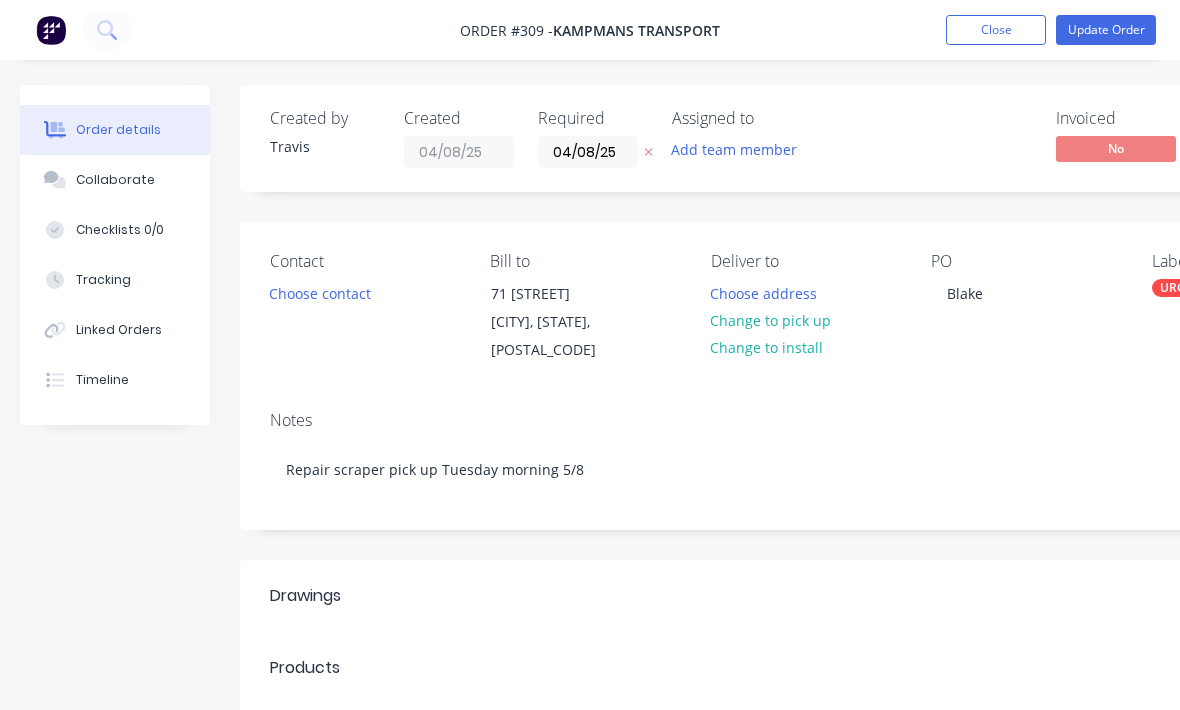 click on "Tracking" at bounding box center (115, 280) 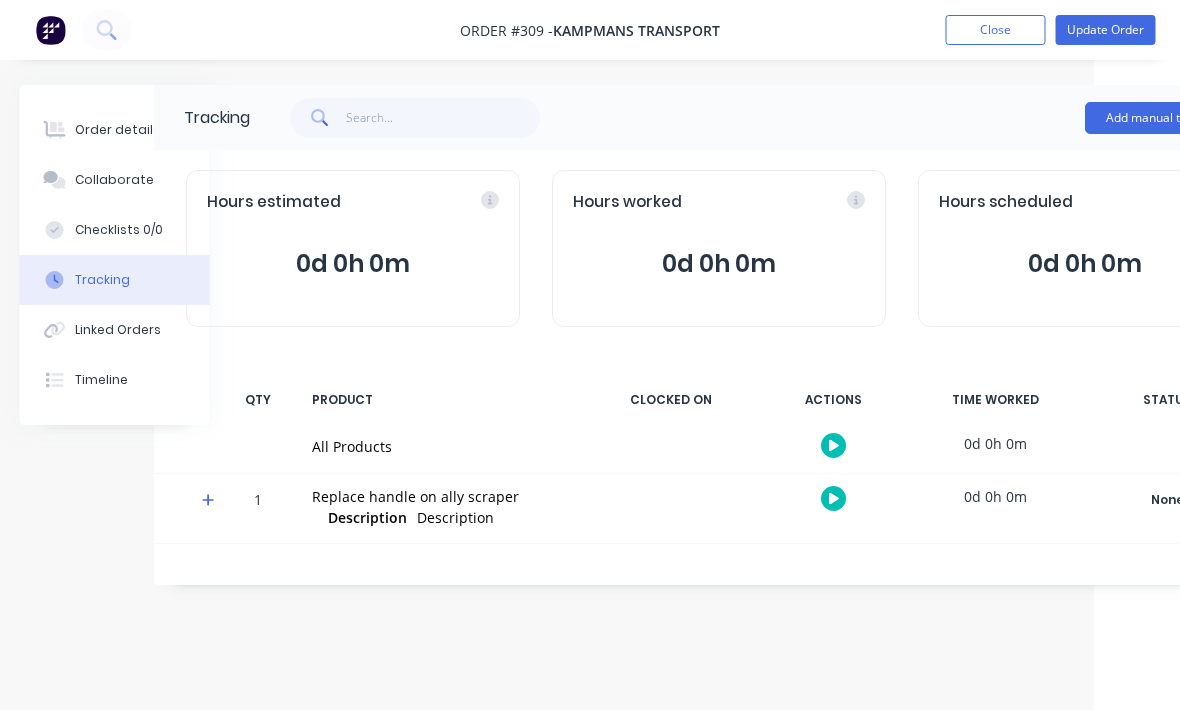 click on "Add manual time entry" at bounding box center (1170, 118) 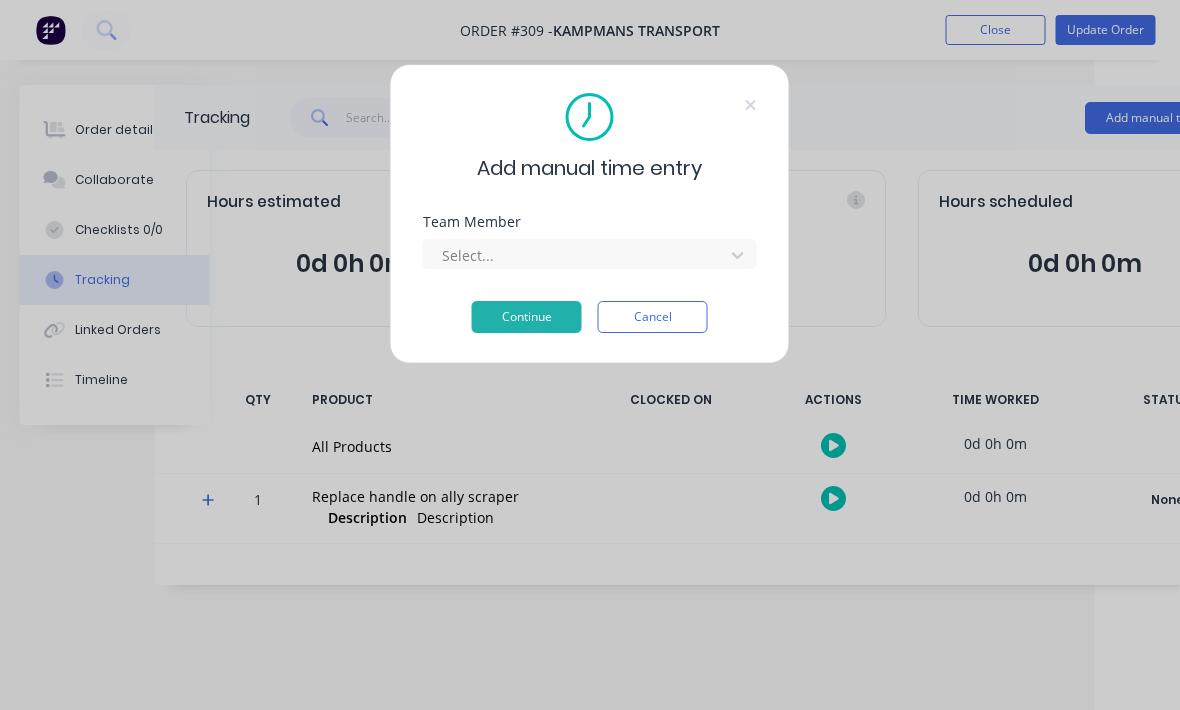 scroll, scrollTop: 0, scrollLeft: 86, axis: horizontal 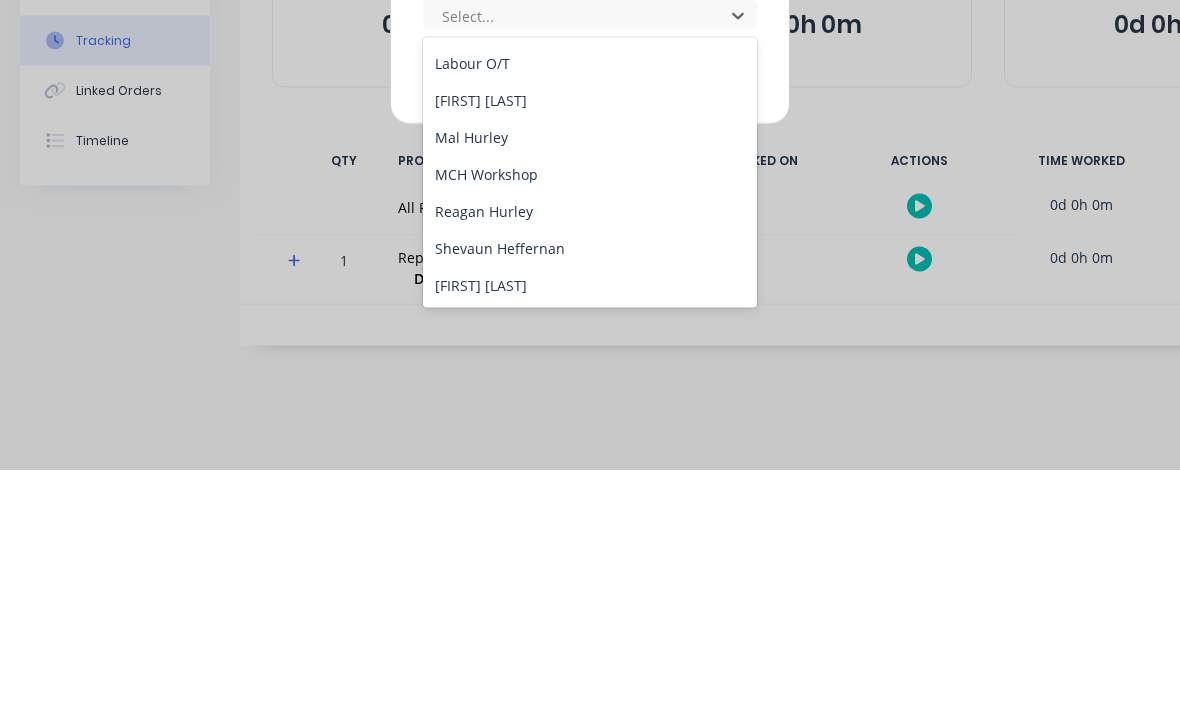 click on "Reagan Hurley" at bounding box center (590, 450) 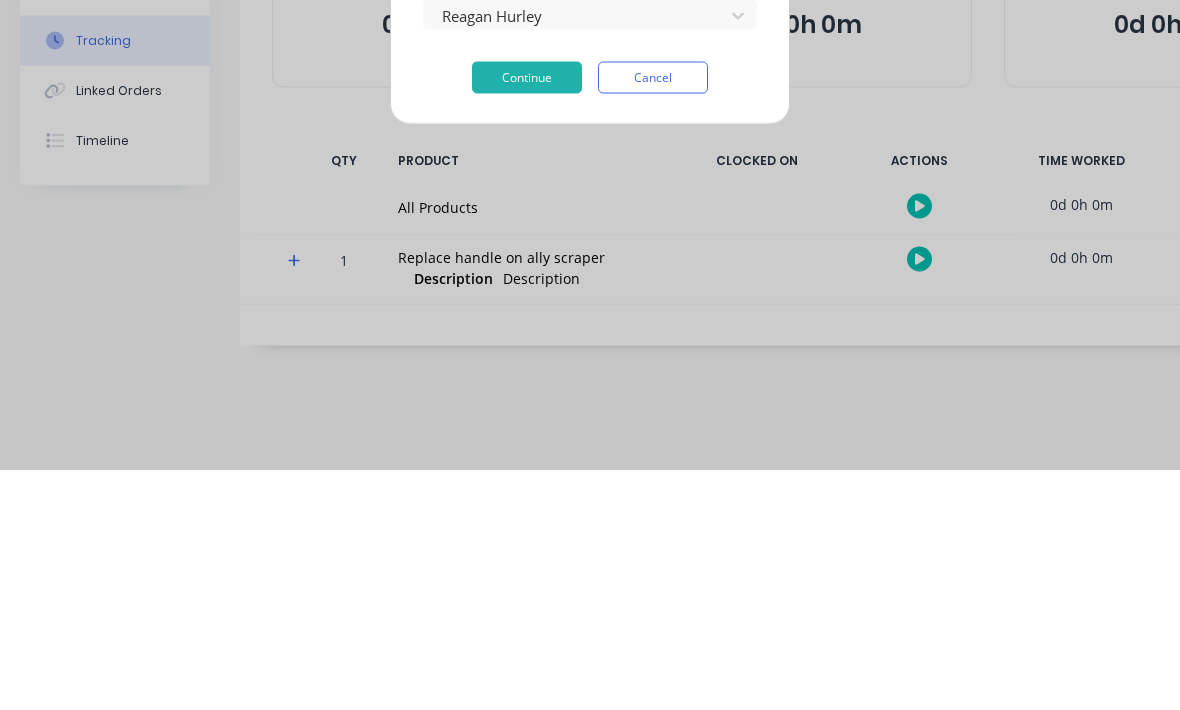 scroll, scrollTop: 66, scrollLeft: 0, axis: vertical 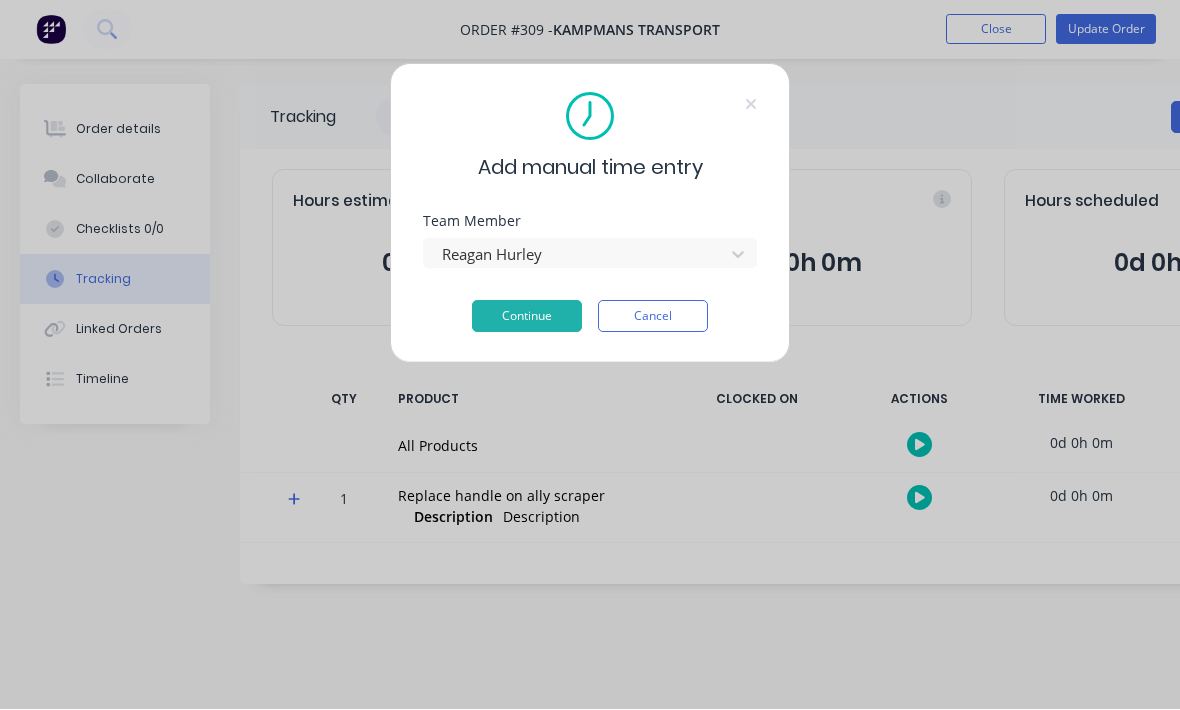 click on "Continue" at bounding box center [527, 317] 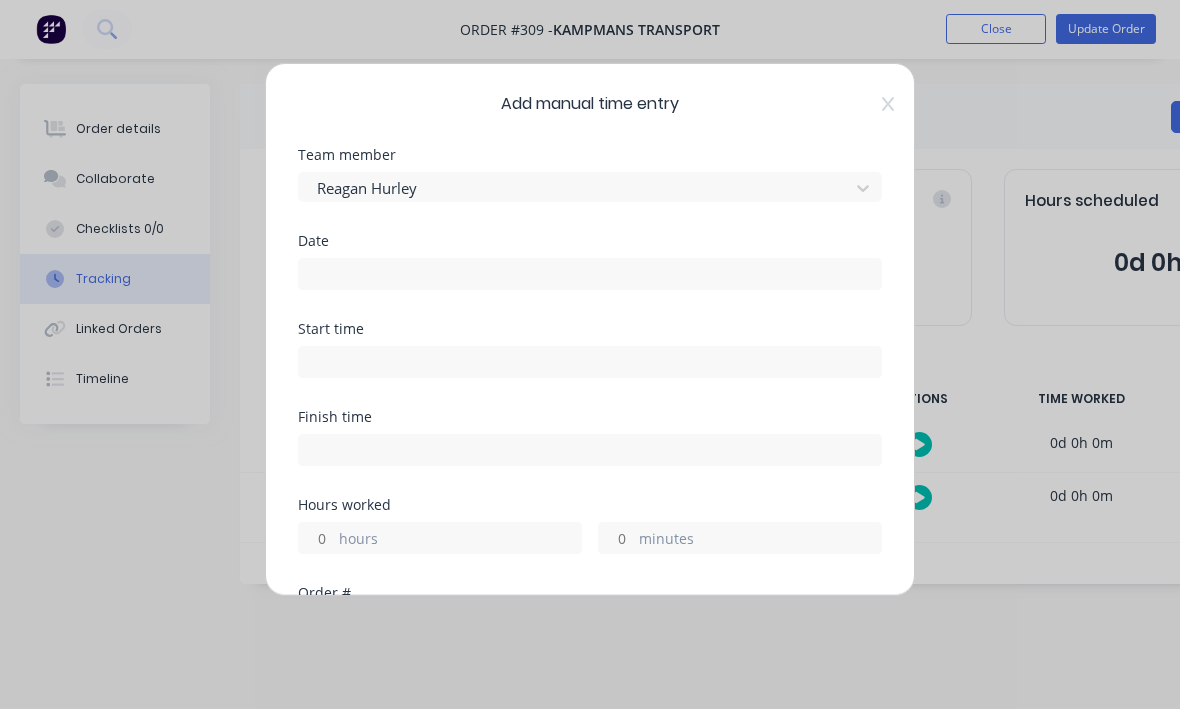 click at bounding box center [590, 275] 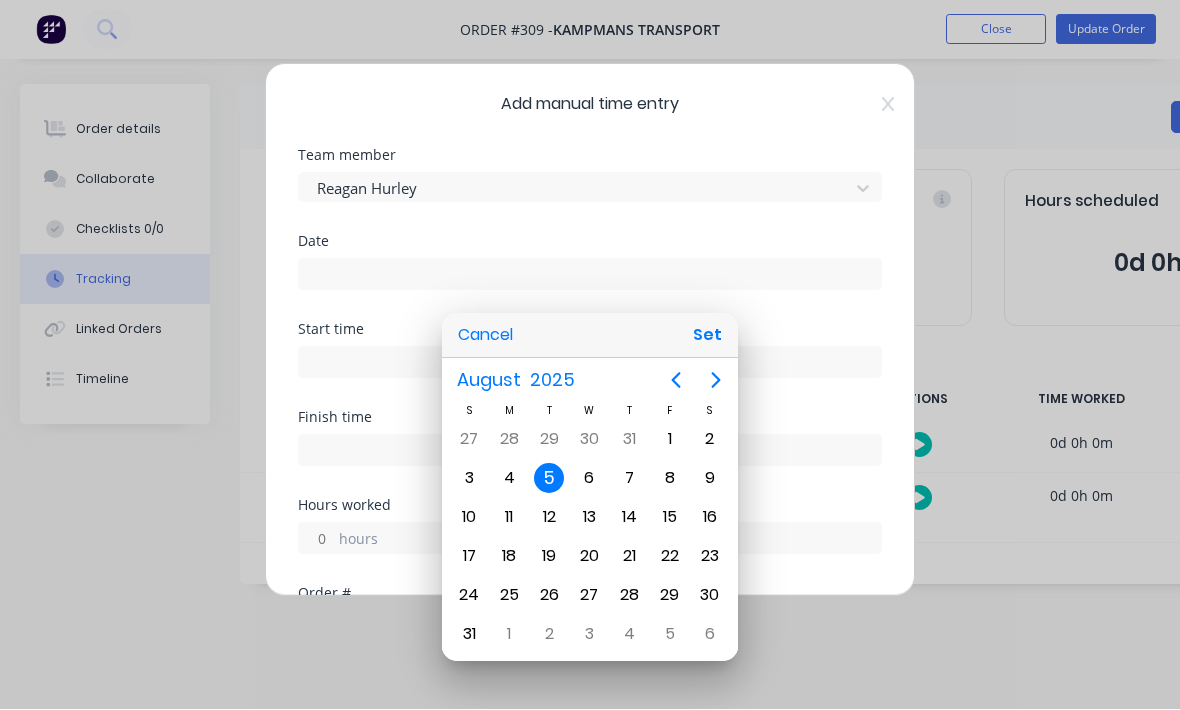 click on "Set" at bounding box center [707, 336] 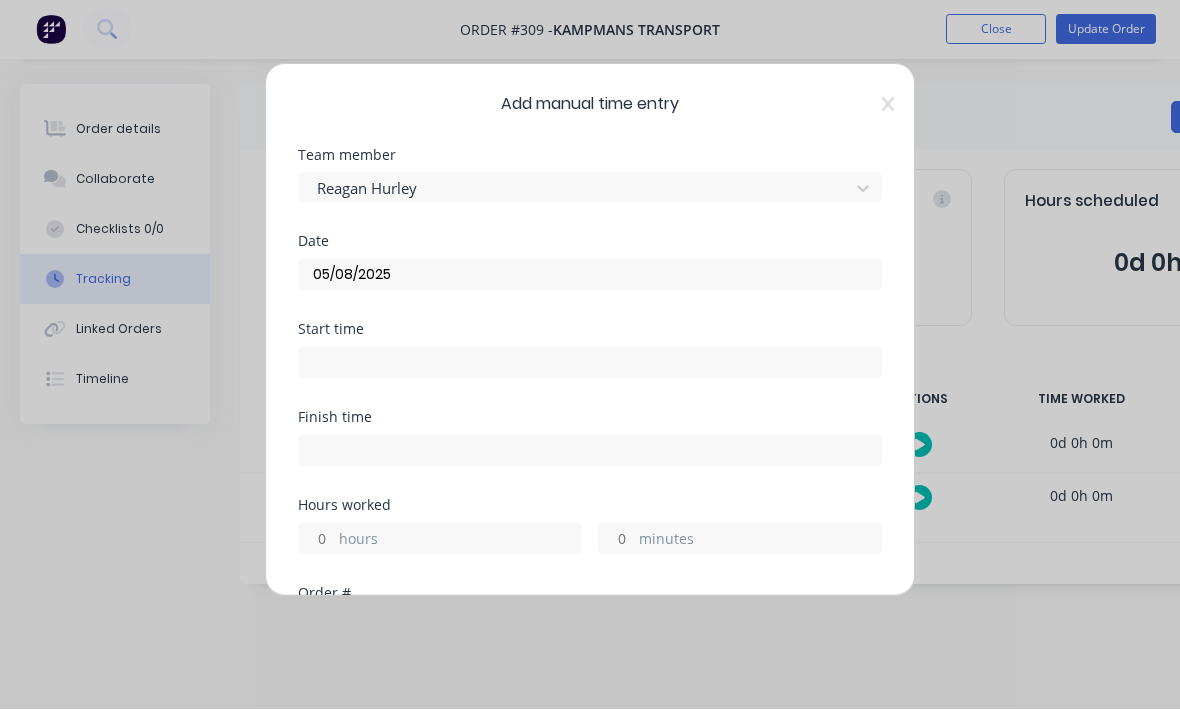 click at bounding box center [590, 363] 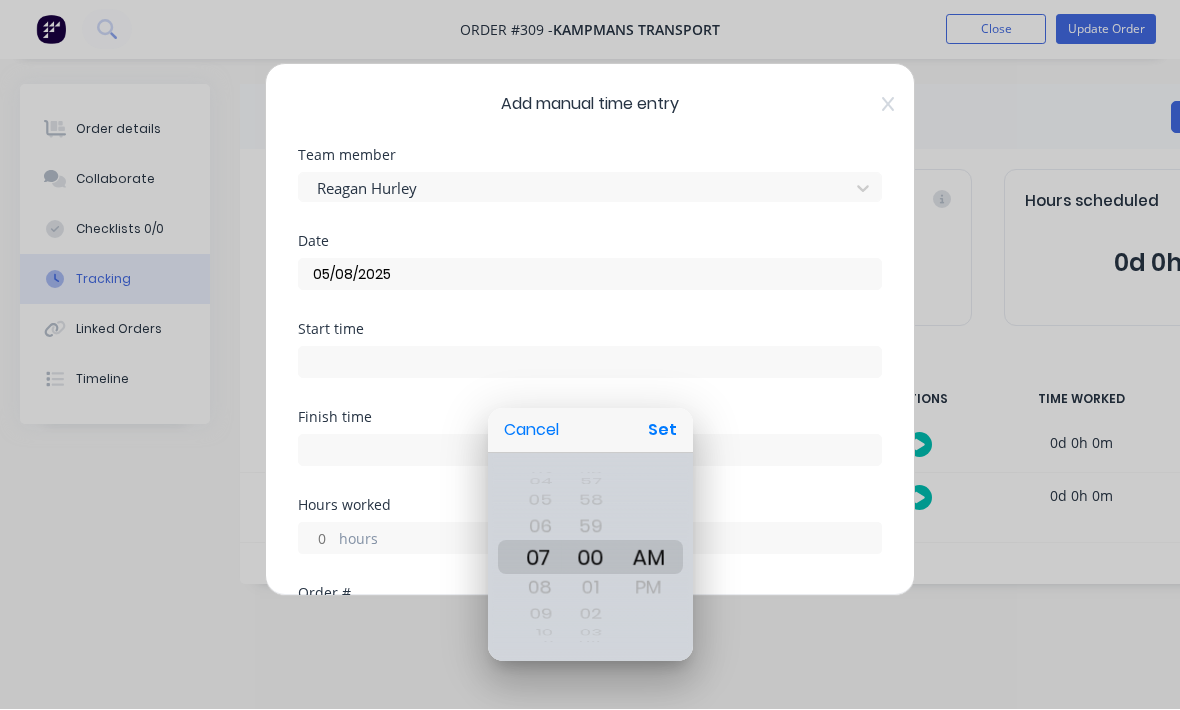 click on "Set" at bounding box center (662, 431) 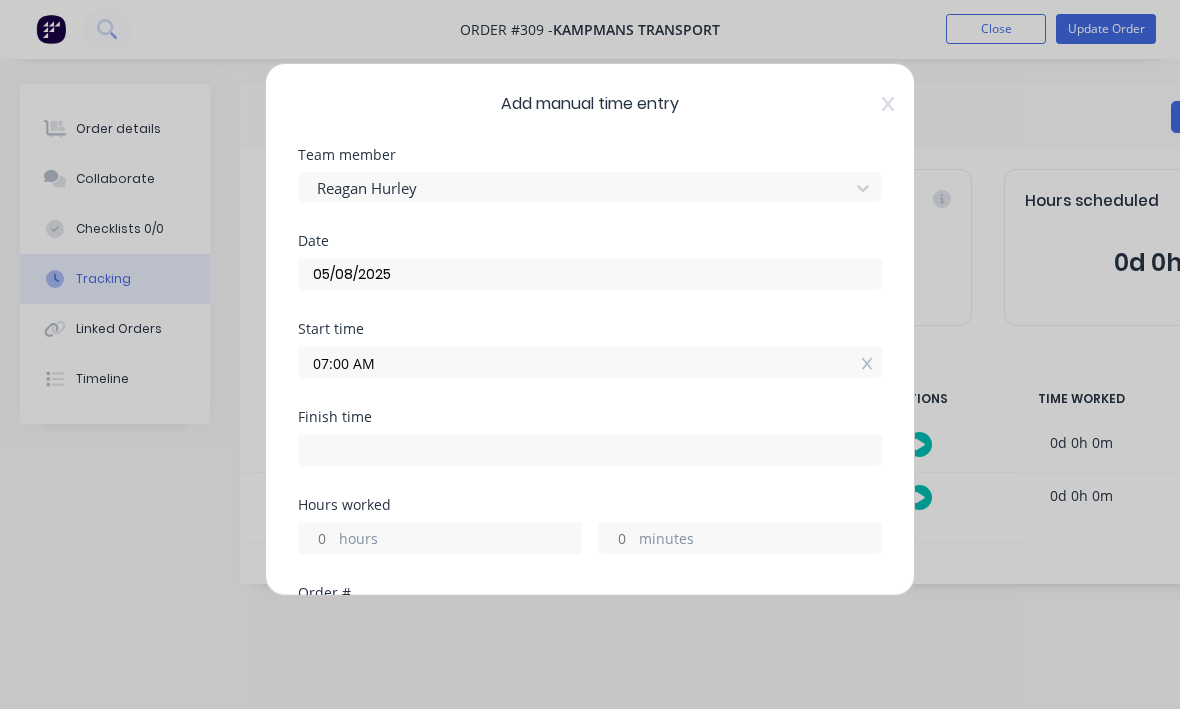 click at bounding box center [590, 451] 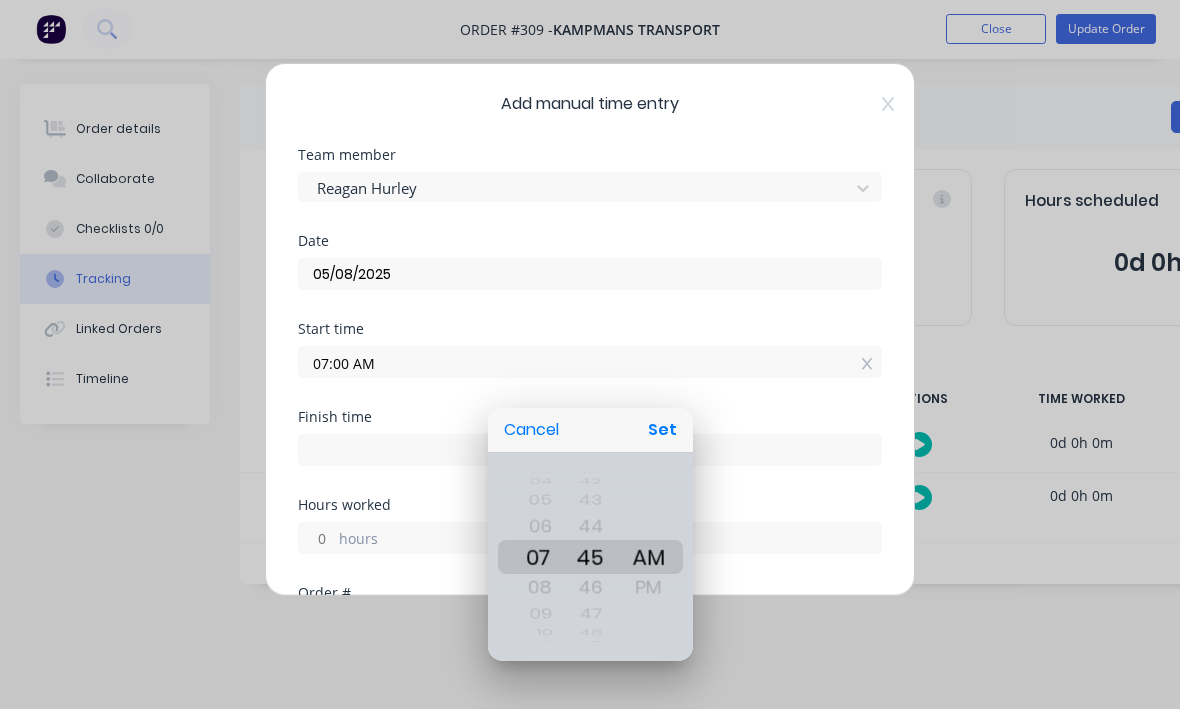 click on "Set" at bounding box center [662, 431] 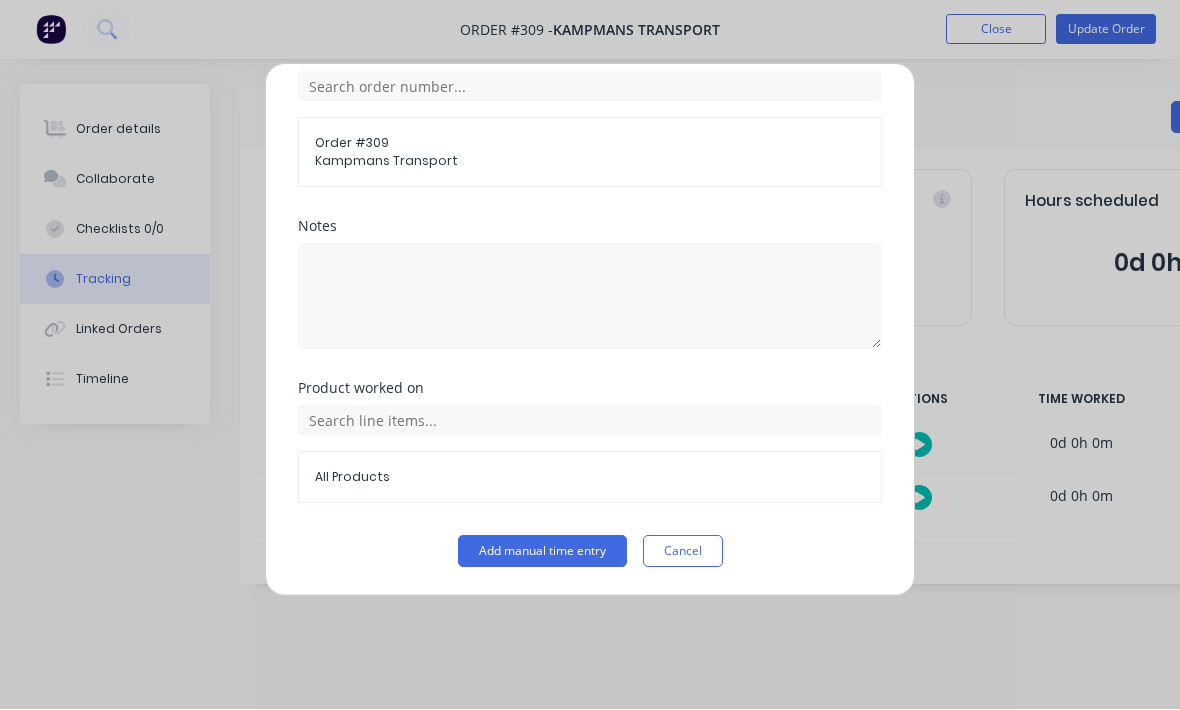 scroll, scrollTop: 539, scrollLeft: 0, axis: vertical 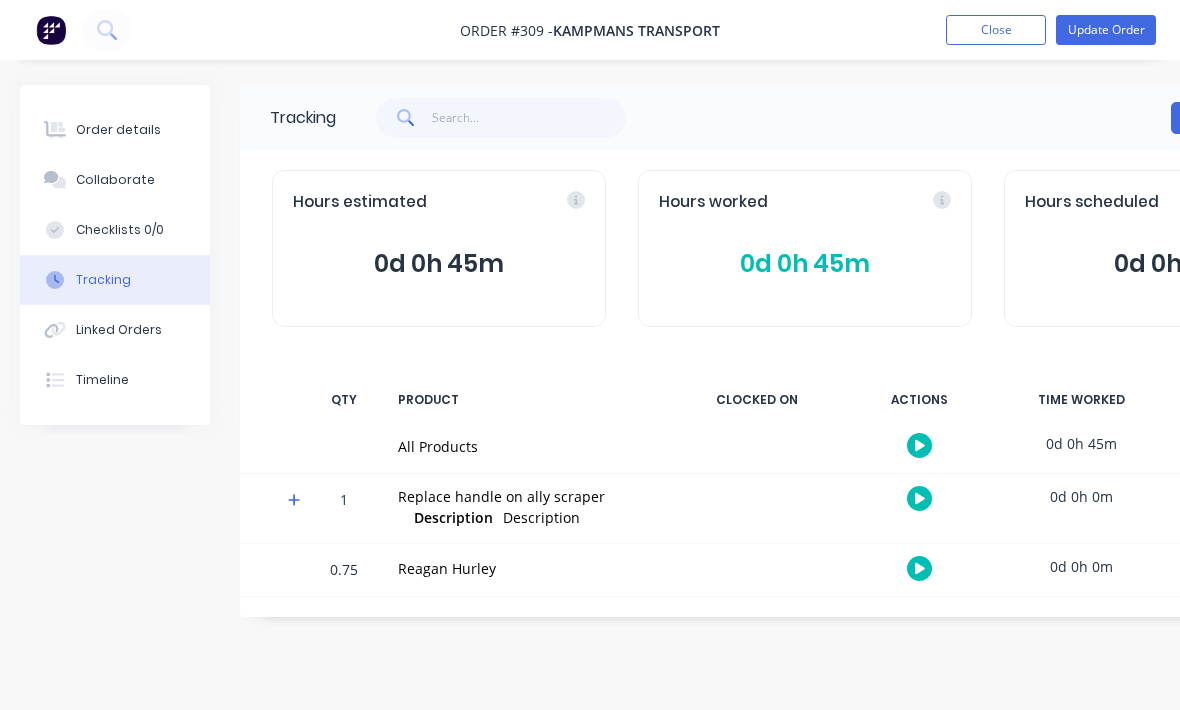 click on "Order details" at bounding box center [115, 130] 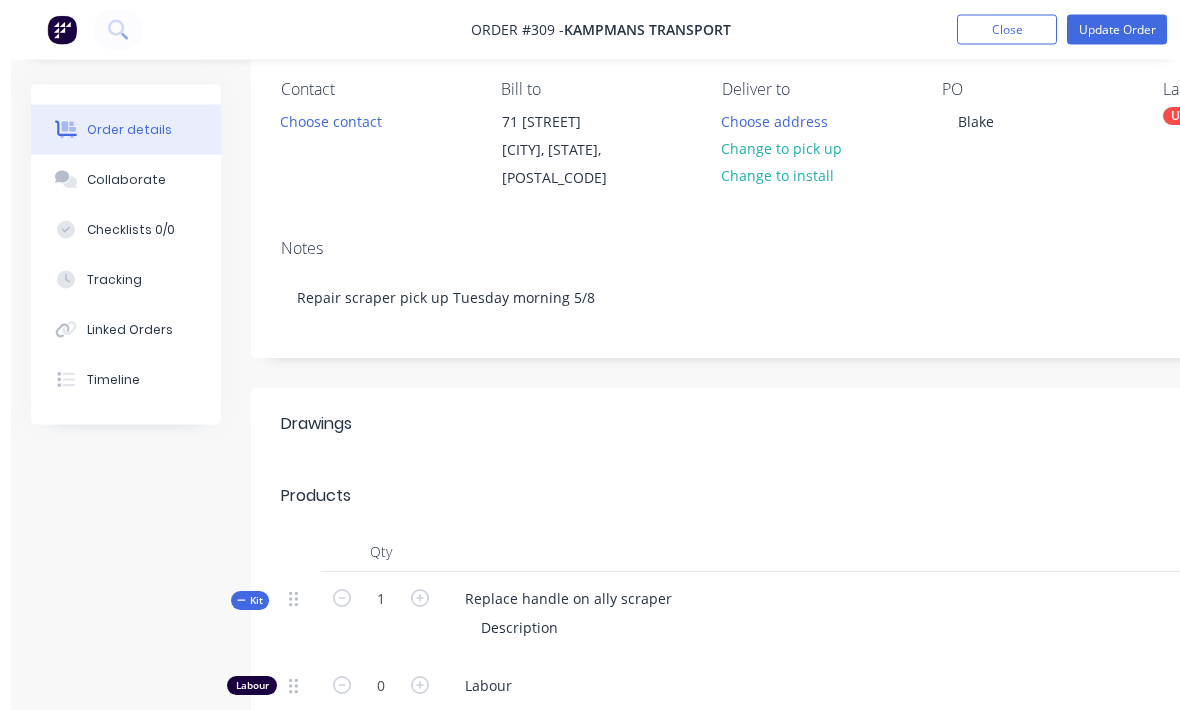 scroll, scrollTop: 181, scrollLeft: 0, axis: vertical 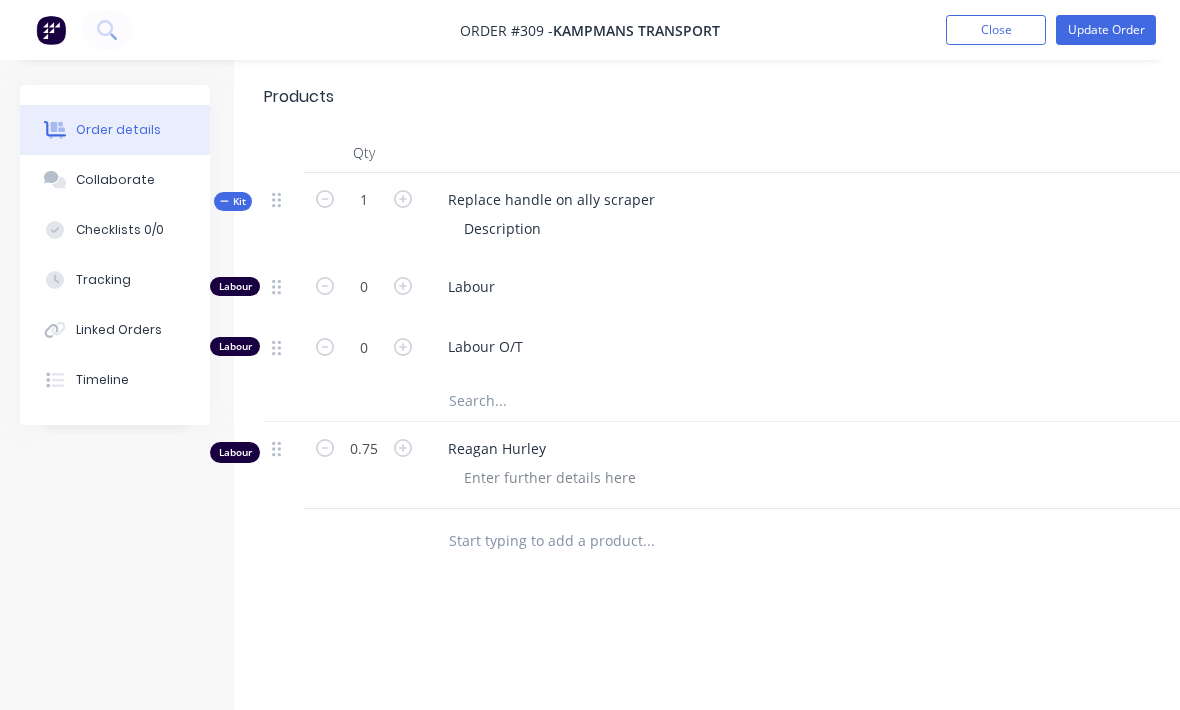 click at bounding box center [648, 541] 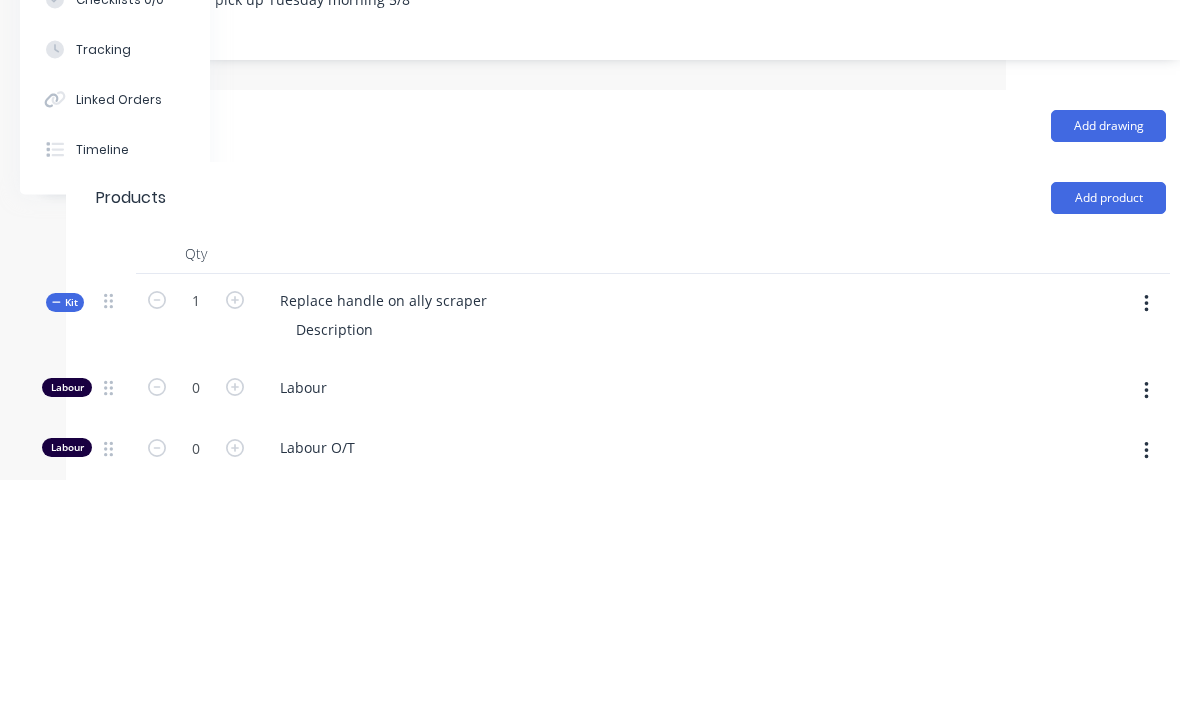 scroll, scrollTop: 239, scrollLeft: 179, axis: both 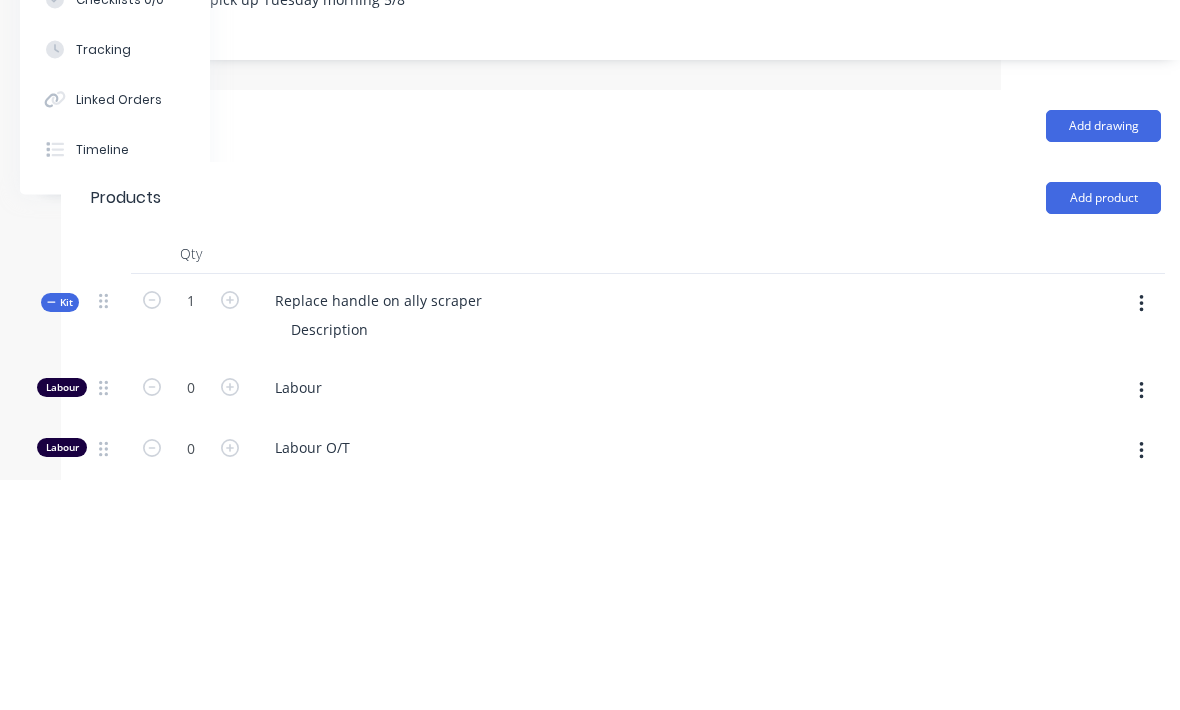 click on "Add product" at bounding box center (1103, 429) 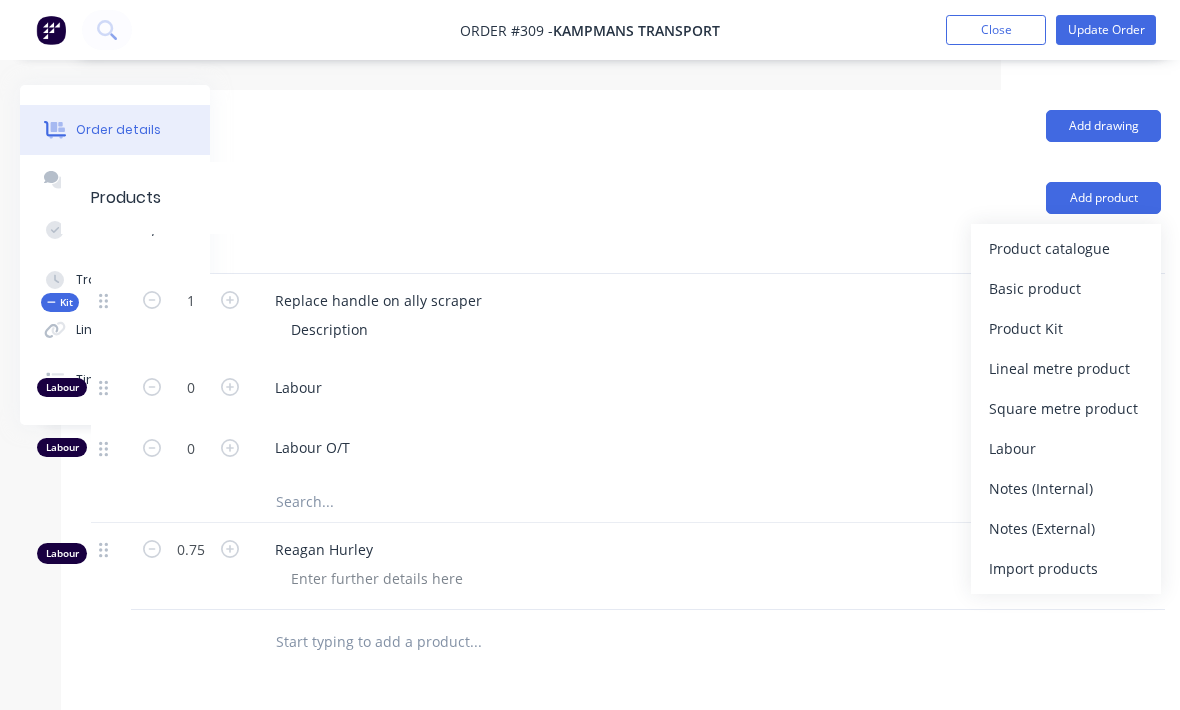 click on "Product catalogue" at bounding box center [1066, 248] 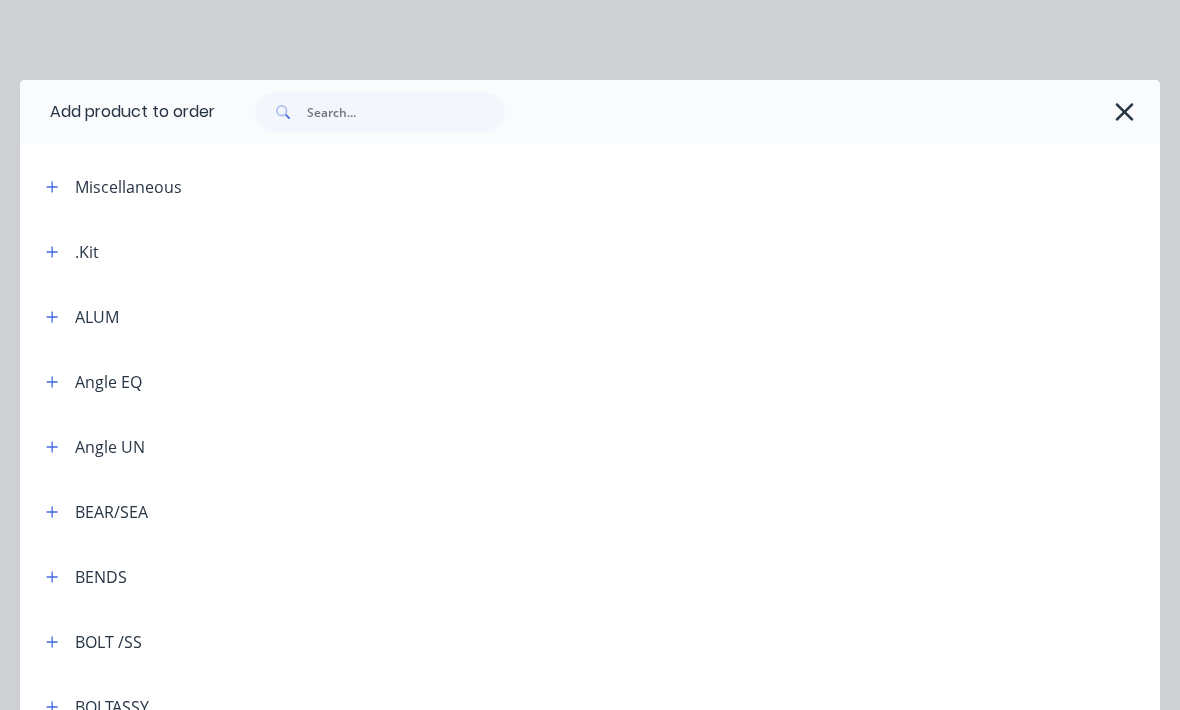 click on "ALUM" at bounding box center (590, 316) 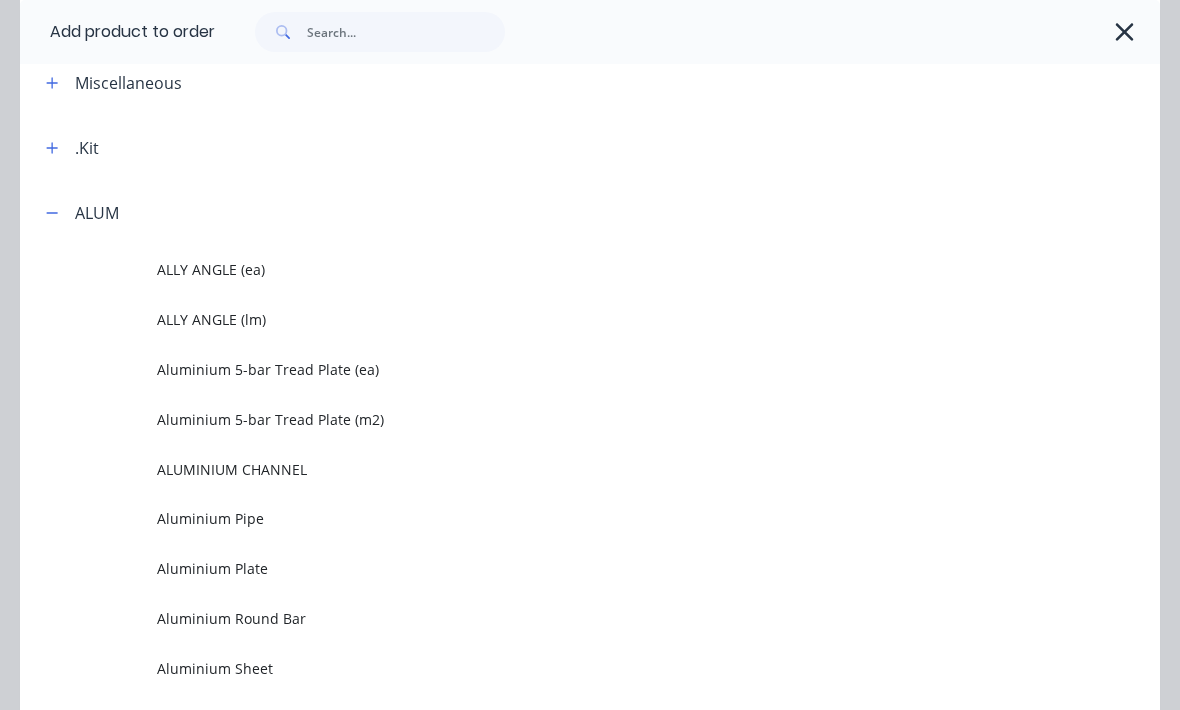 scroll, scrollTop: 106, scrollLeft: 0, axis: vertical 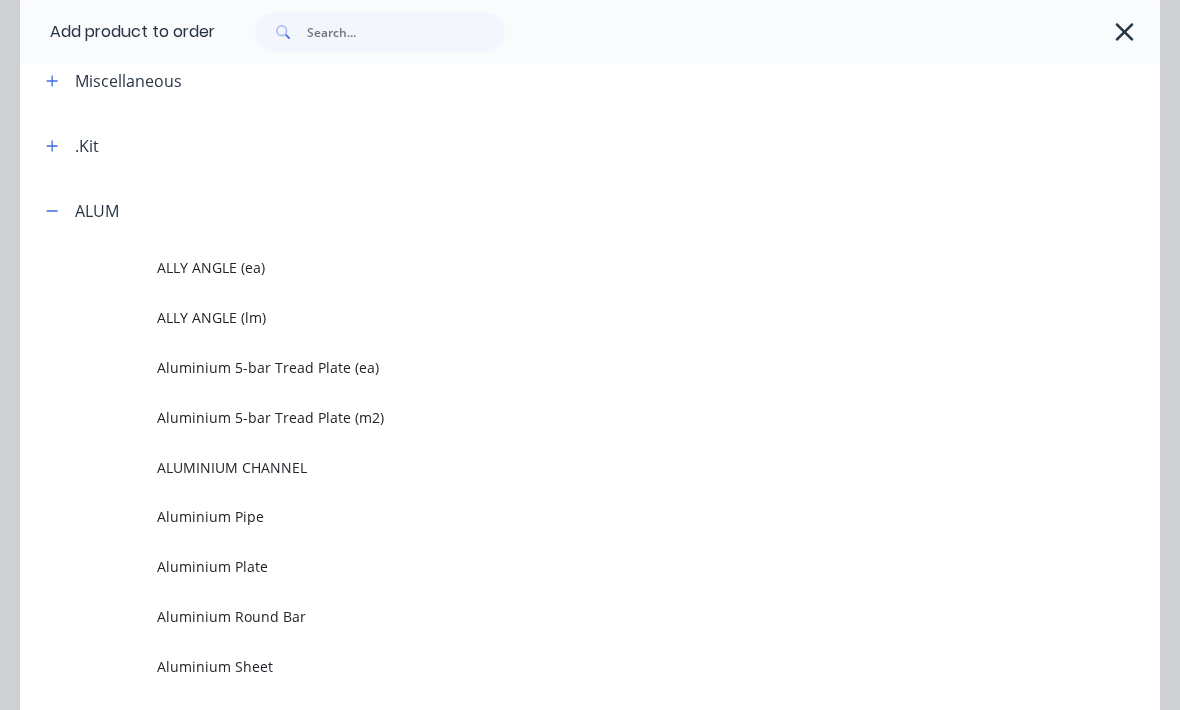 click on "Aluminium Pipe" at bounding box center (558, 516) 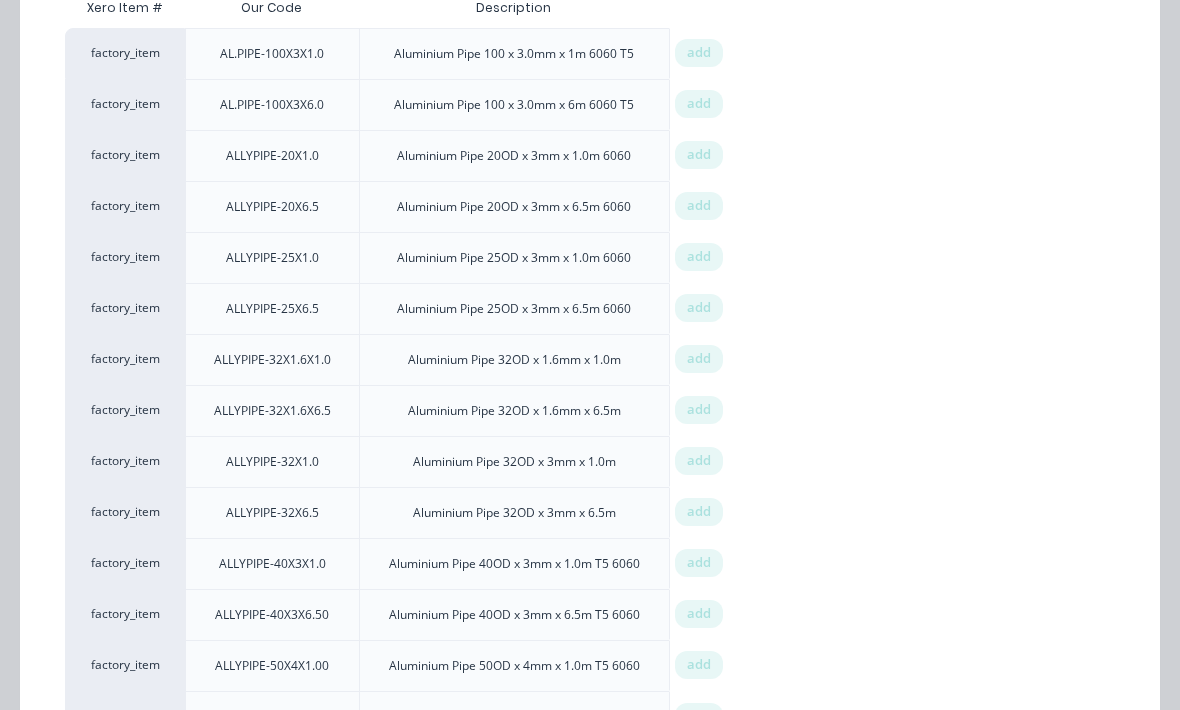 scroll, scrollTop: 279, scrollLeft: 0, axis: vertical 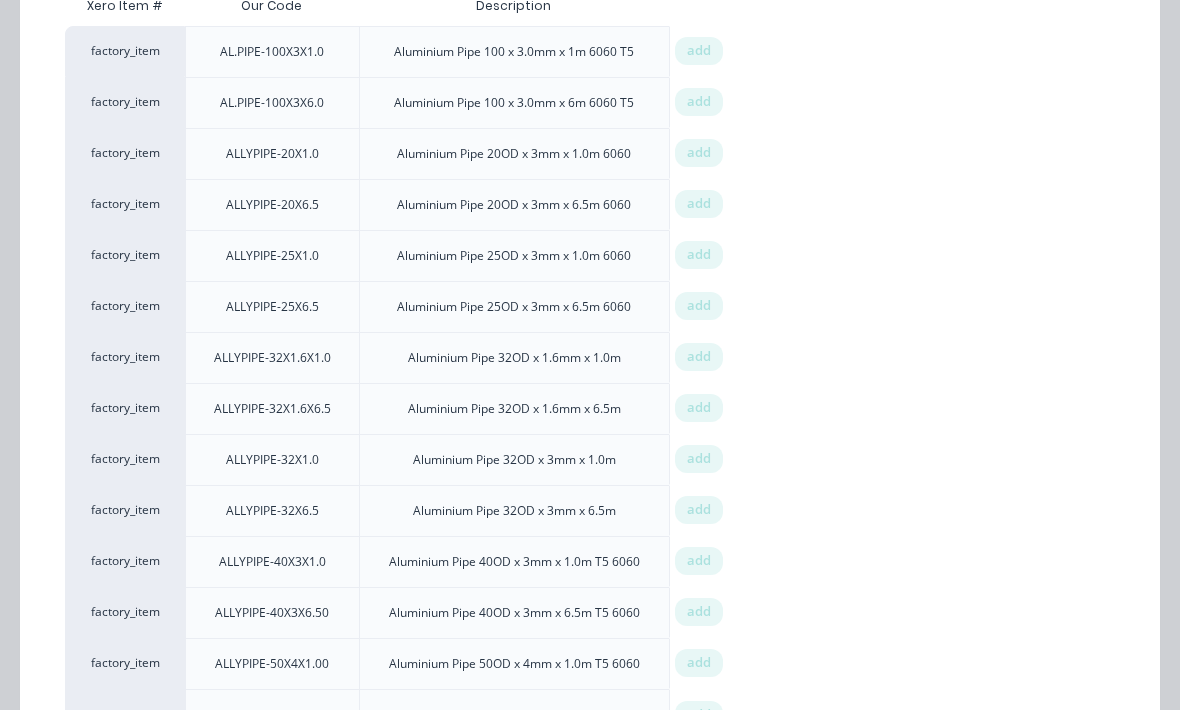 click on "add" at bounding box center (699, 255) 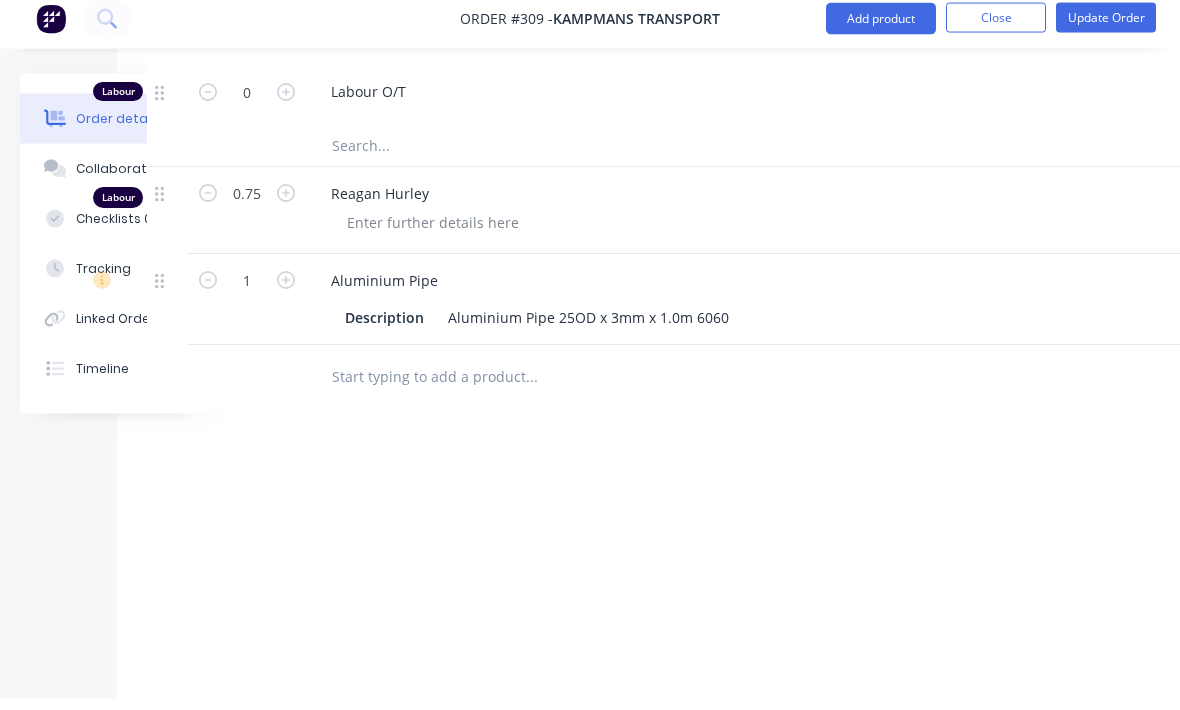 scroll, scrollTop: 815, scrollLeft: 122, axis: both 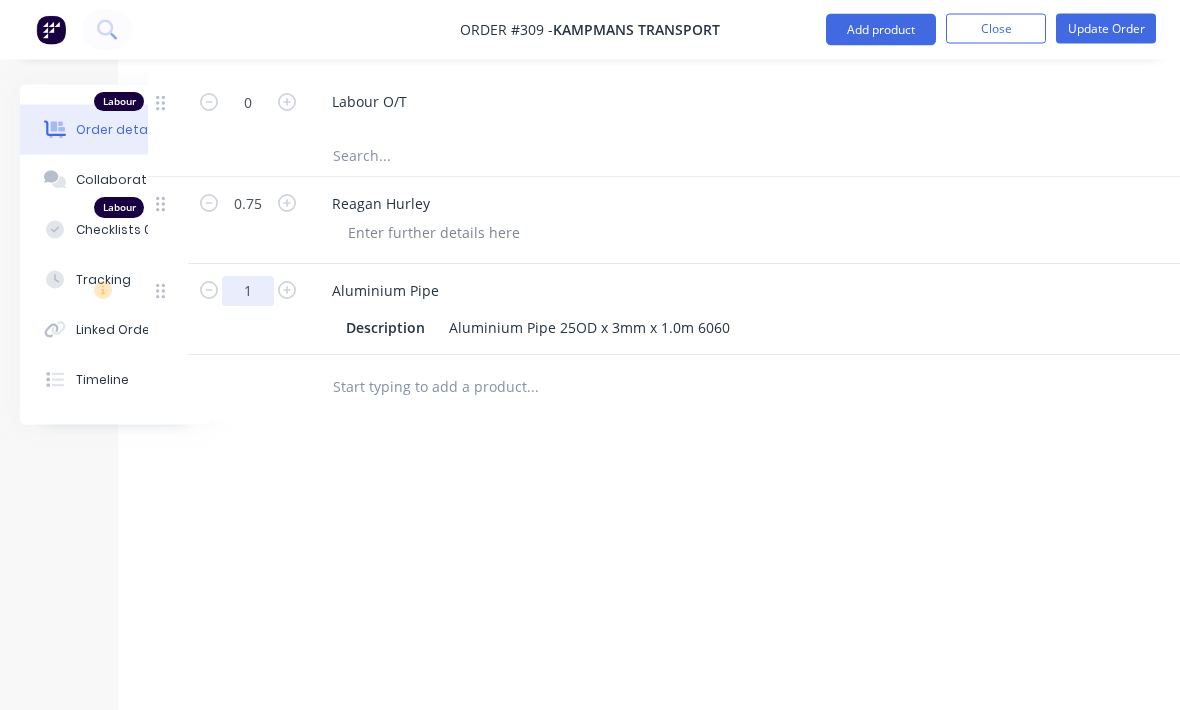 click on "1" at bounding box center [248, -44] 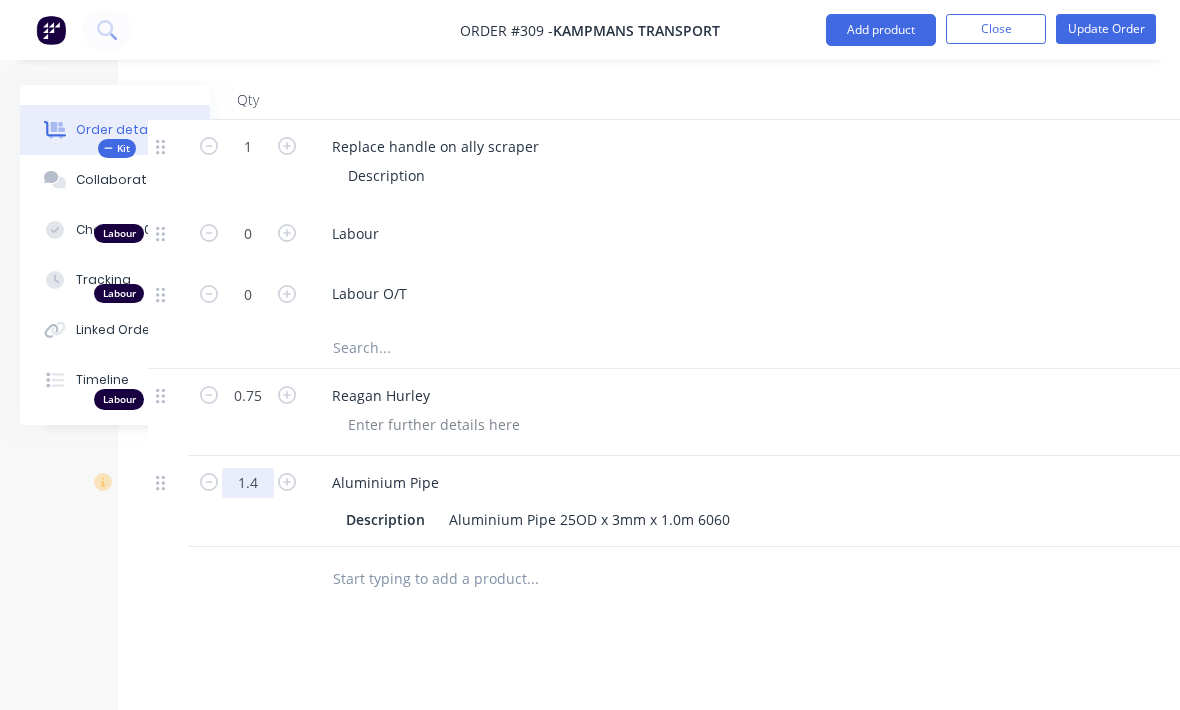 scroll, scrollTop: 623, scrollLeft: 122, axis: both 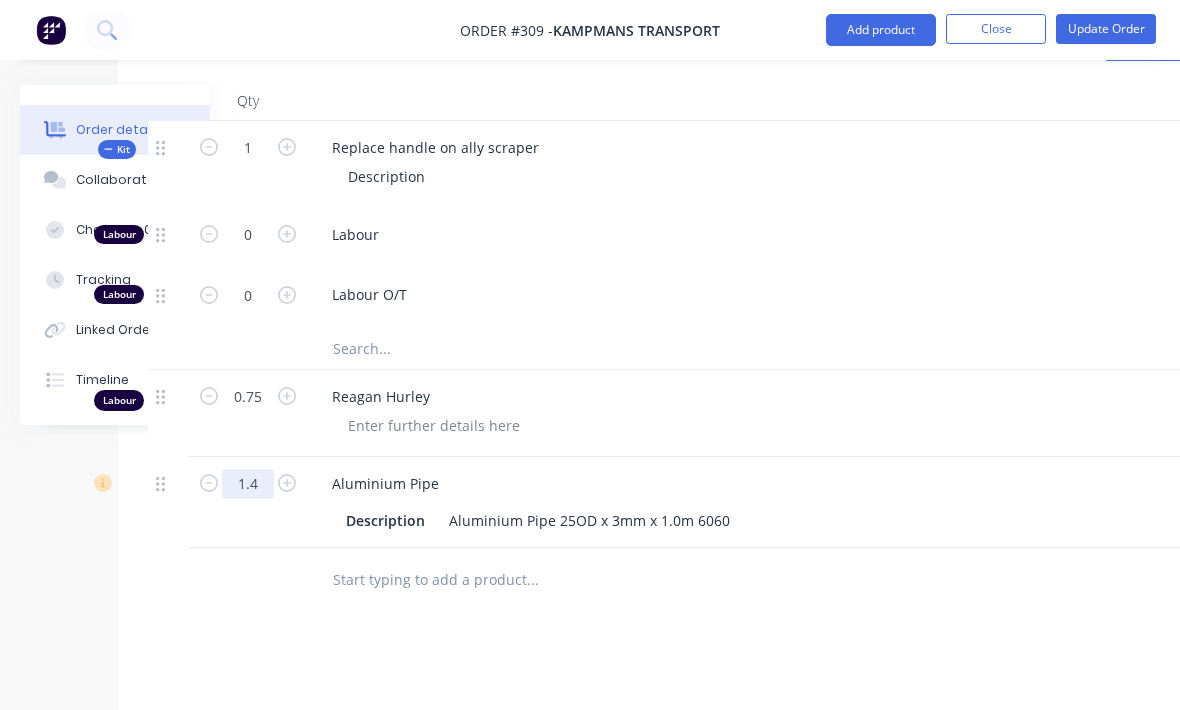 type on "1.4" 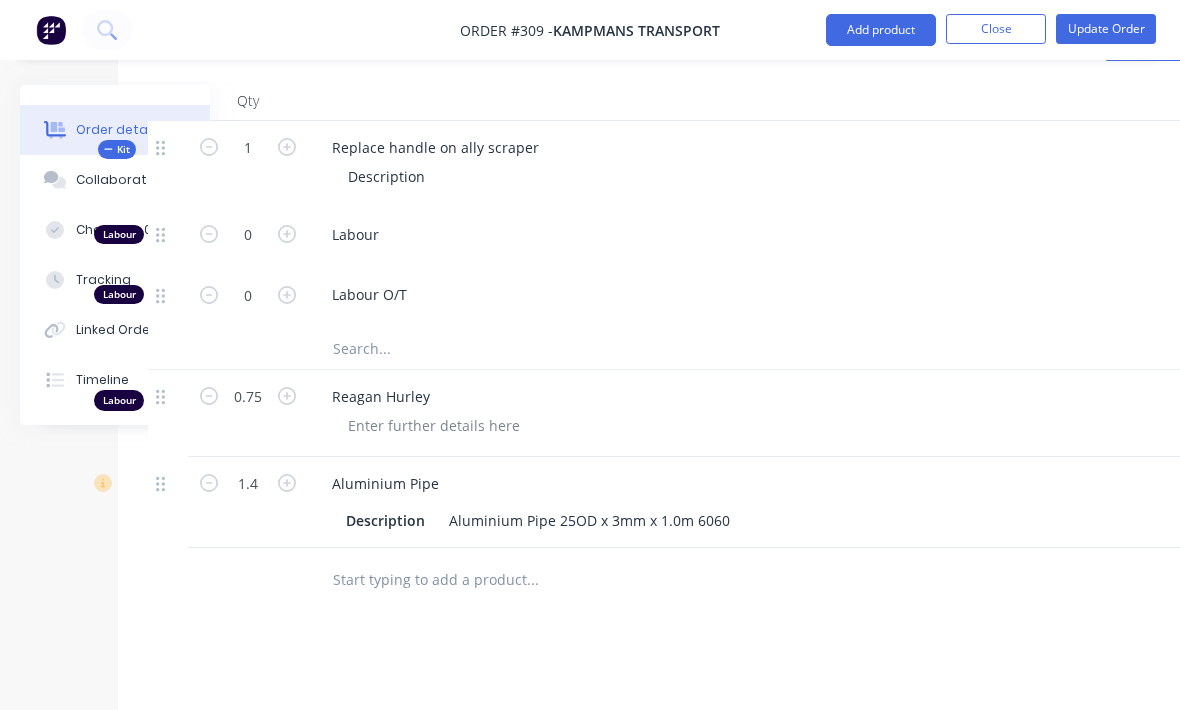 click on "Update Order" at bounding box center [1106, 29] 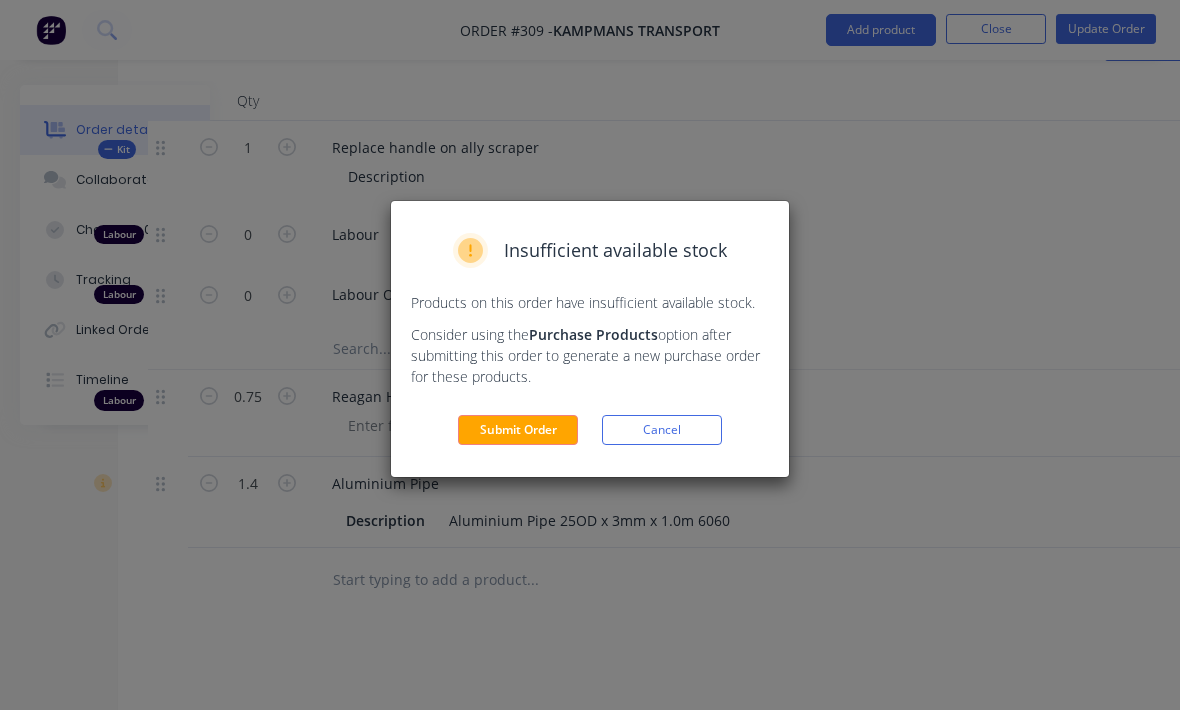 click on "Submit Order" at bounding box center (518, 430) 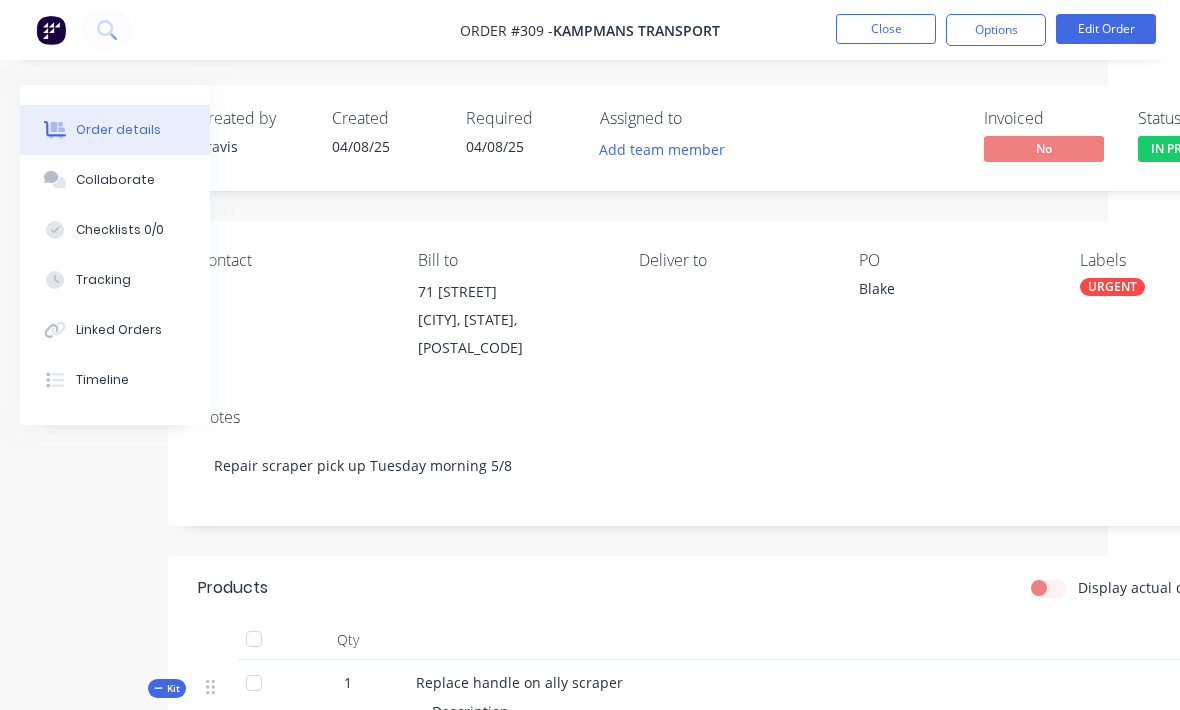 scroll, scrollTop: 0, scrollLeft: 71, axis: horizontal 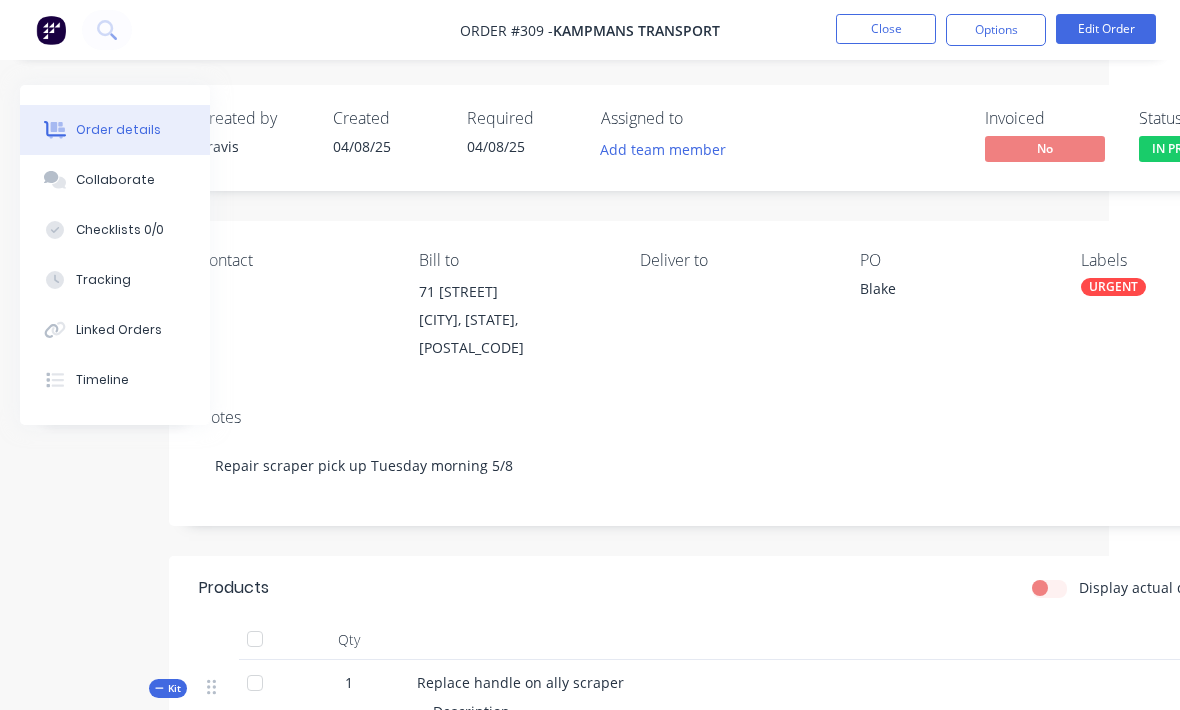 click at bounding box center [51, 30] 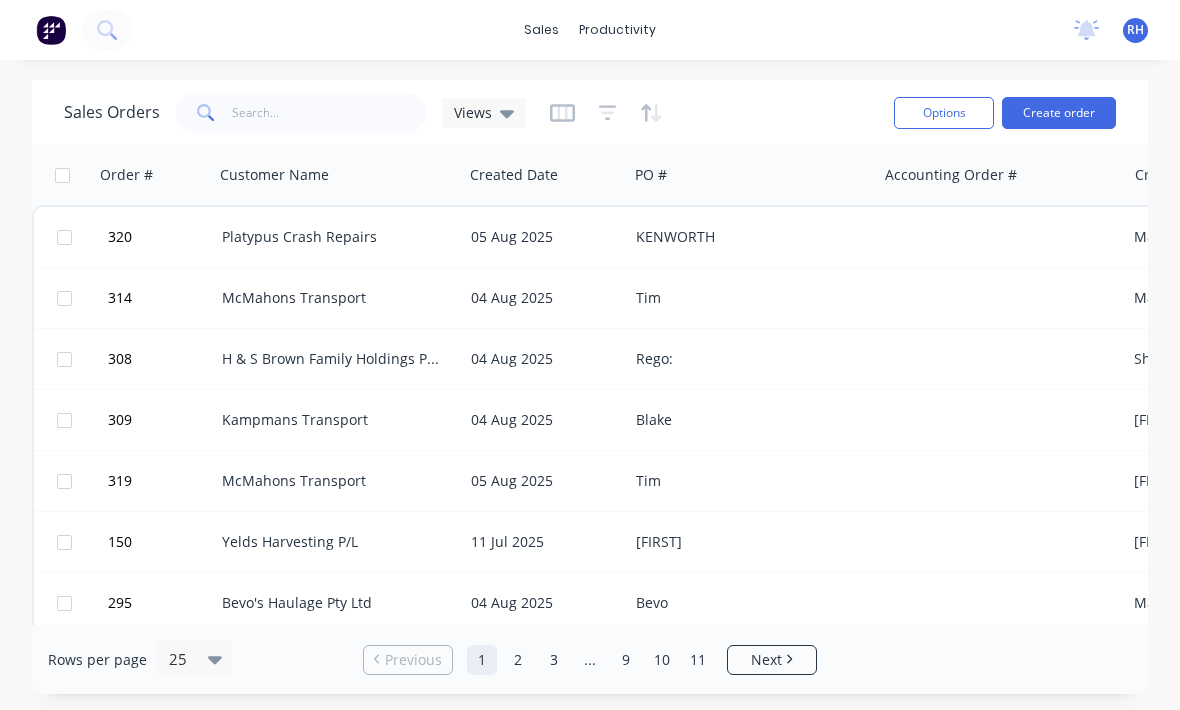click on "Kampmans Transport" at bounding box center (338, 420) 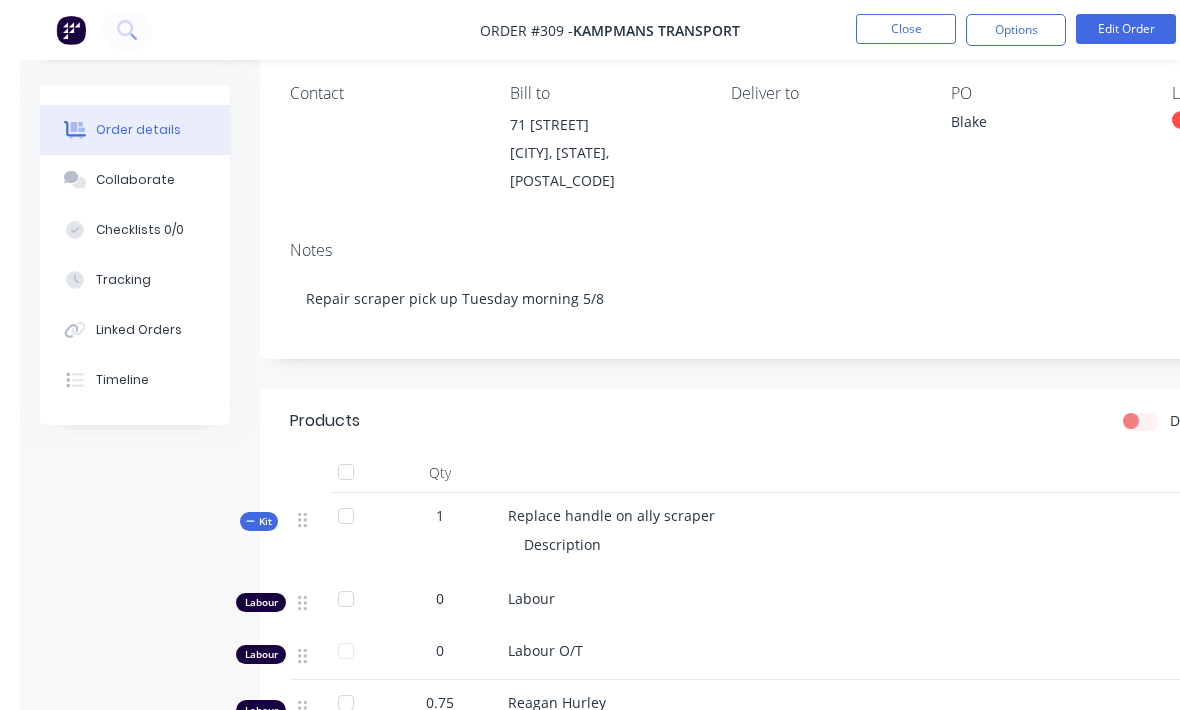 scroll, scrollTop: 0, scrollLeft: 0, axis: both 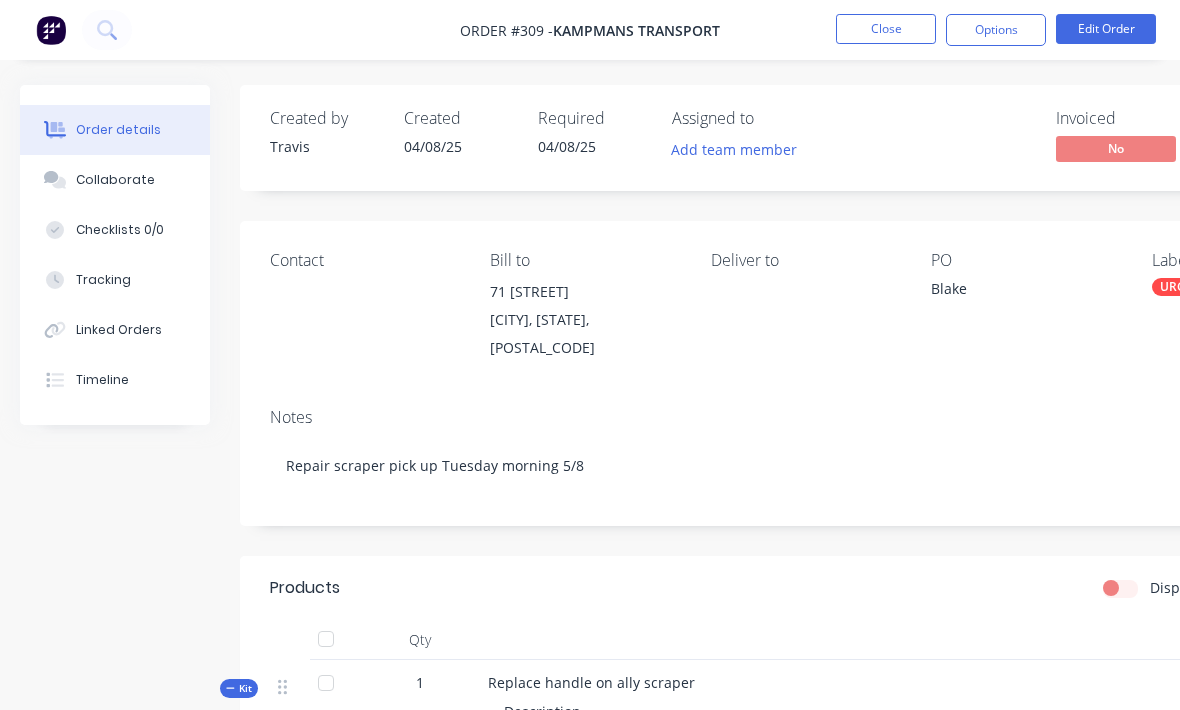 click at bounding box center (51, 30) 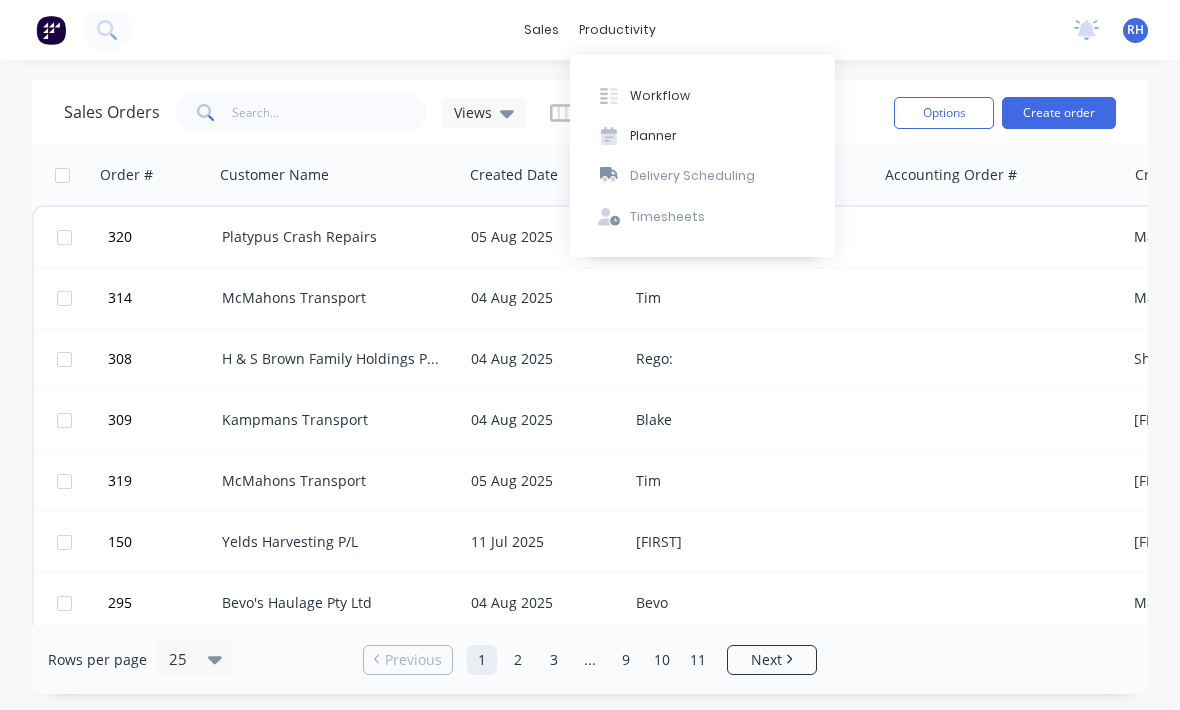 click on "Workflow" at bounding box center (660, 96) 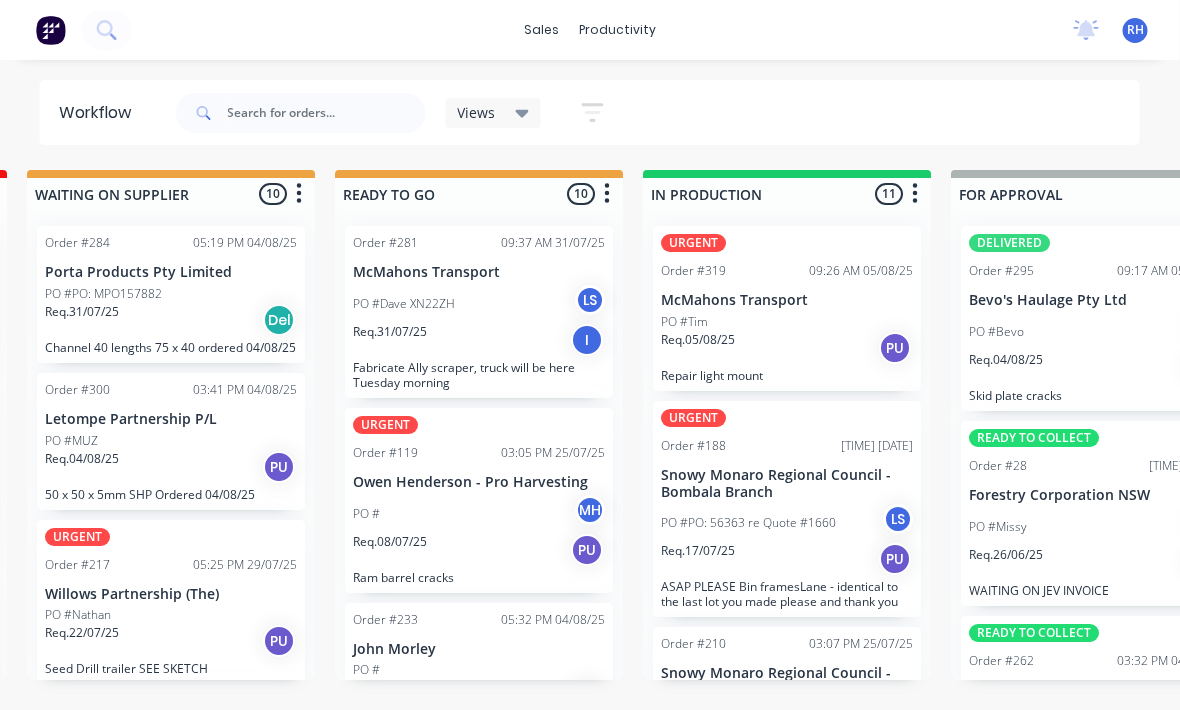 scroll, scrollTop: 0, scrollLeft: 632, axis: horizontal 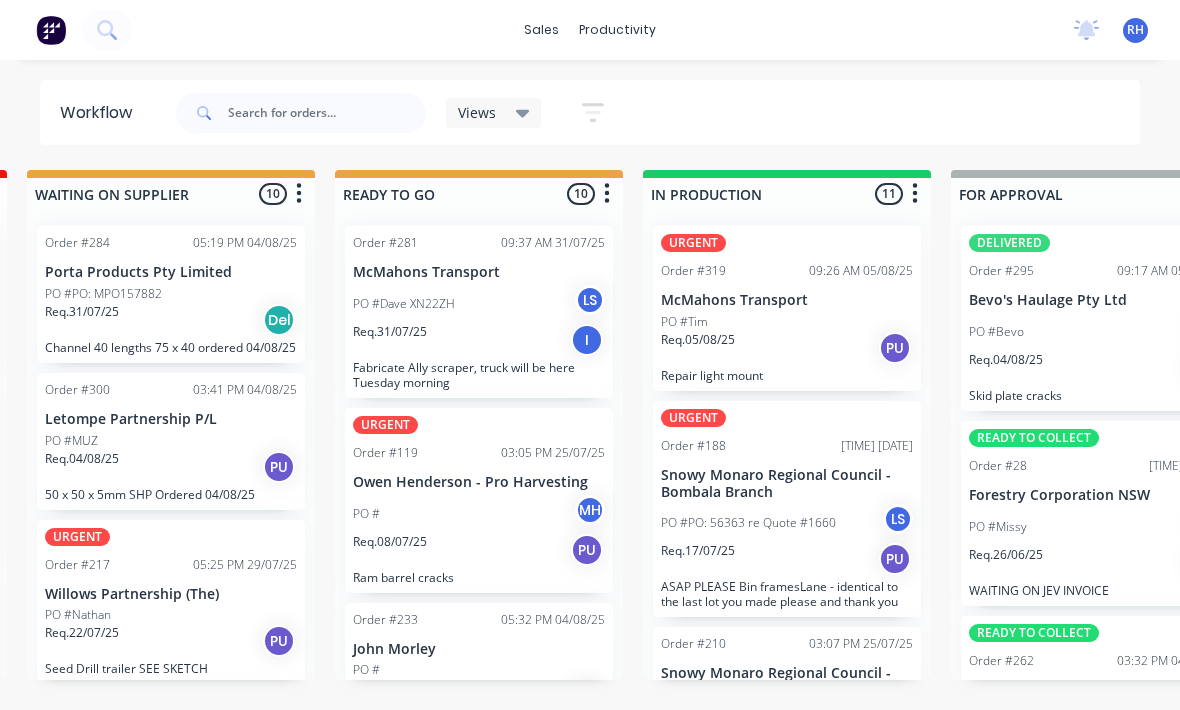 click on "Req. [DATE] I" at bounding box center (479, 340) 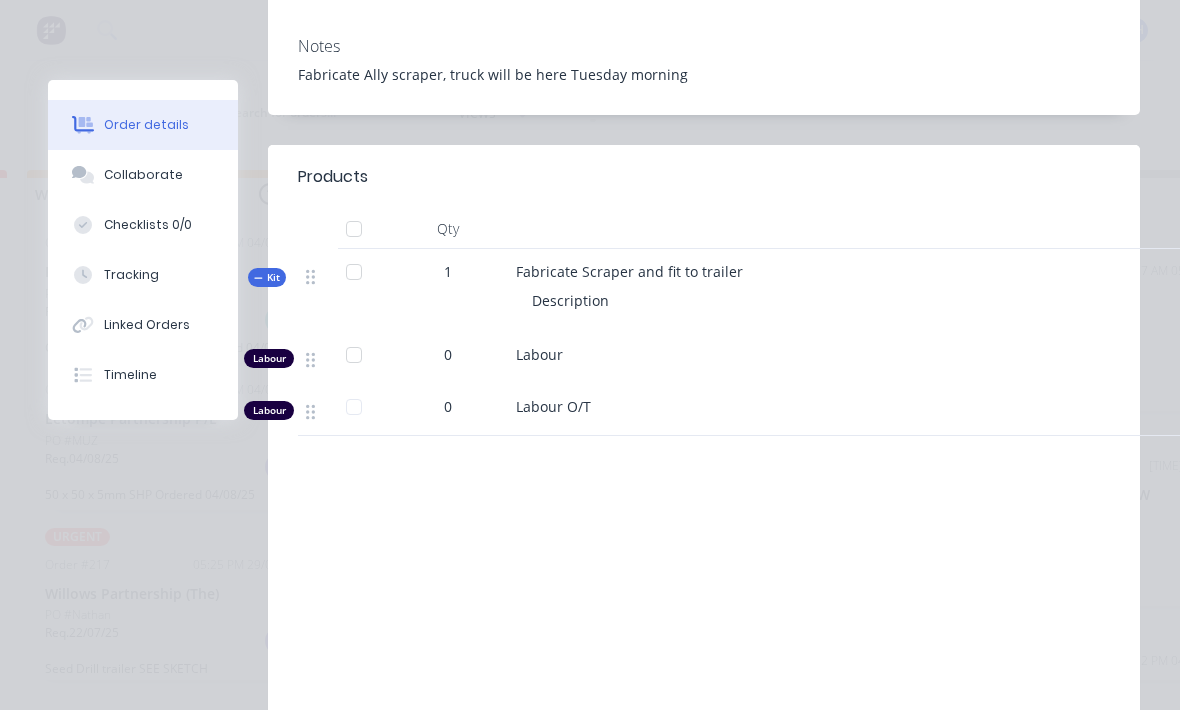 scroll, scrollTop: 461, scrollLeft: 0, axis: vertical 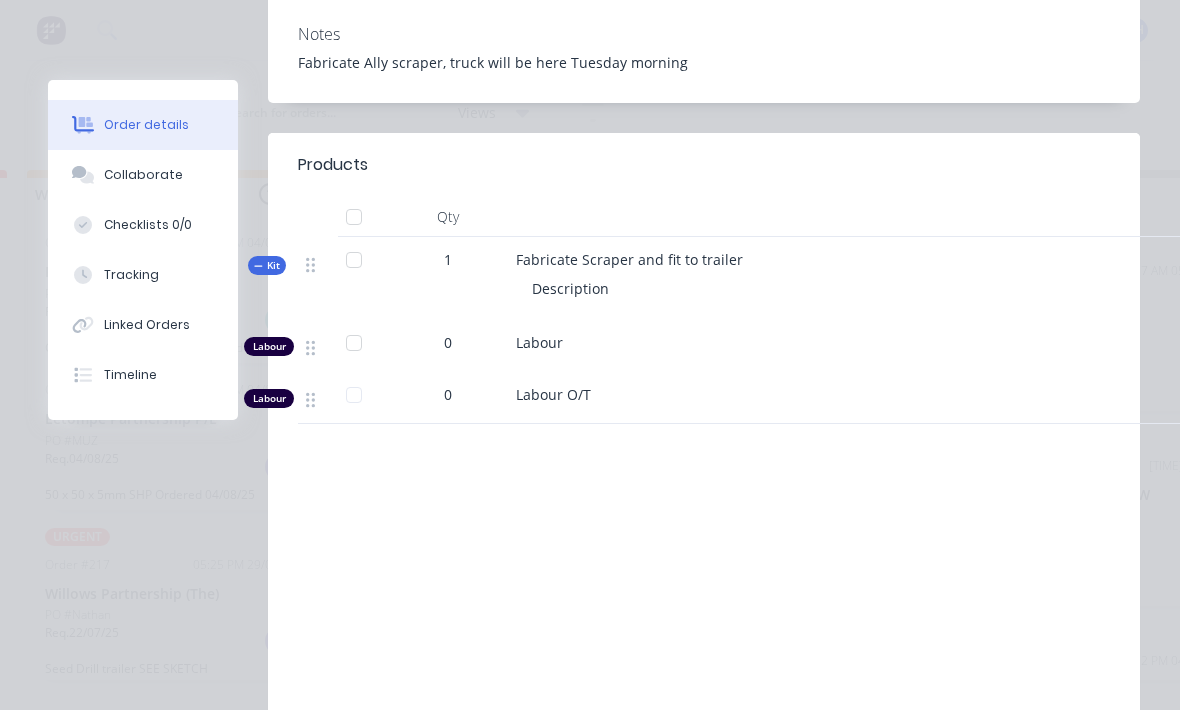 click on "Collaborate" at bounding box center [143, 175] 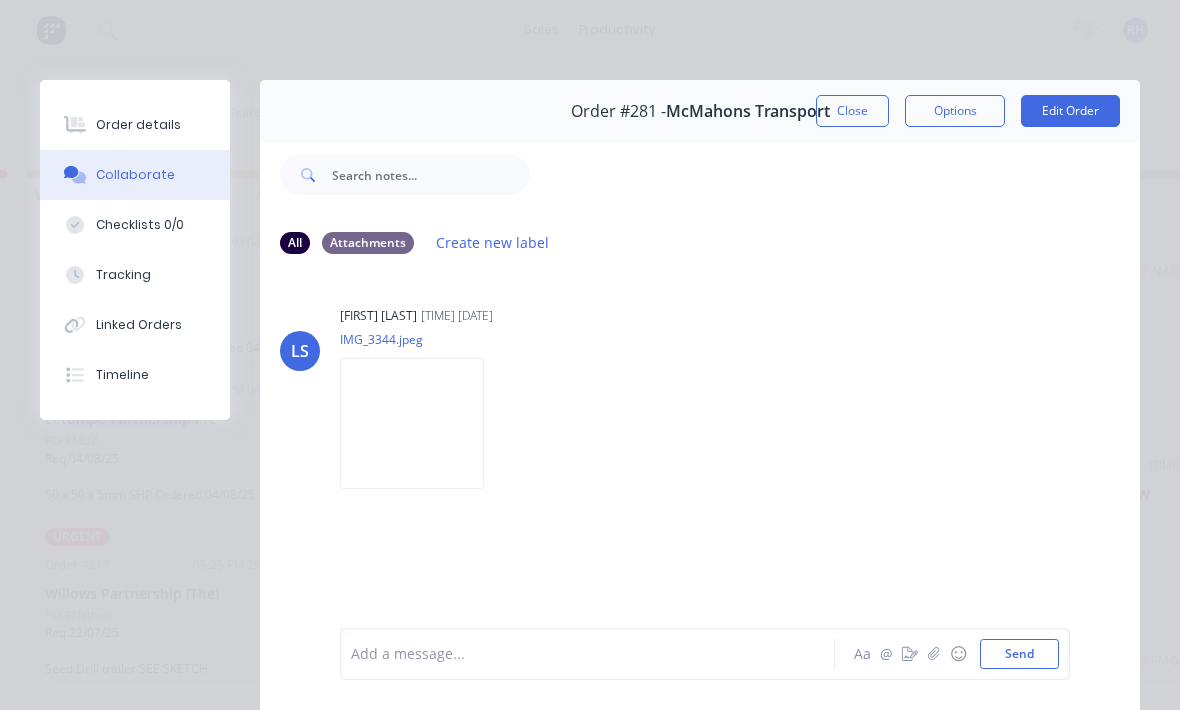 click on "Order details" at bounding box center (138, 125) 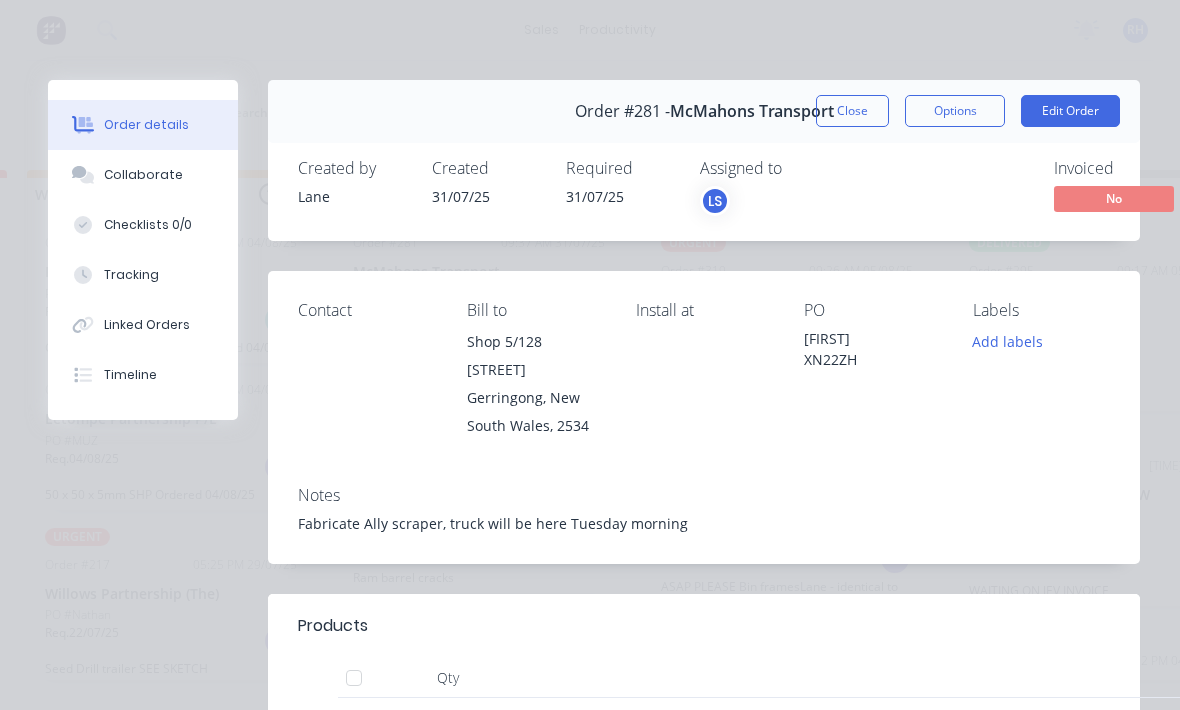 click at bounding box center [83, 175] 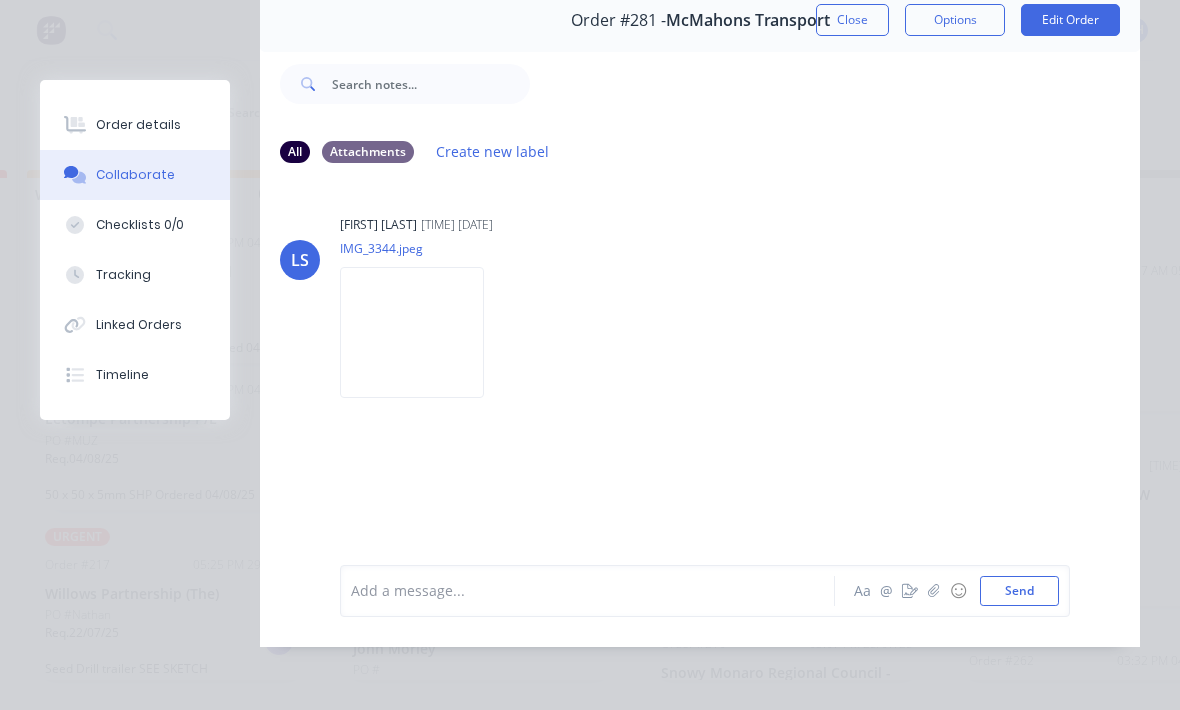 scroll, scrollTop: 143, scrollLeft: 0, axis: vertical 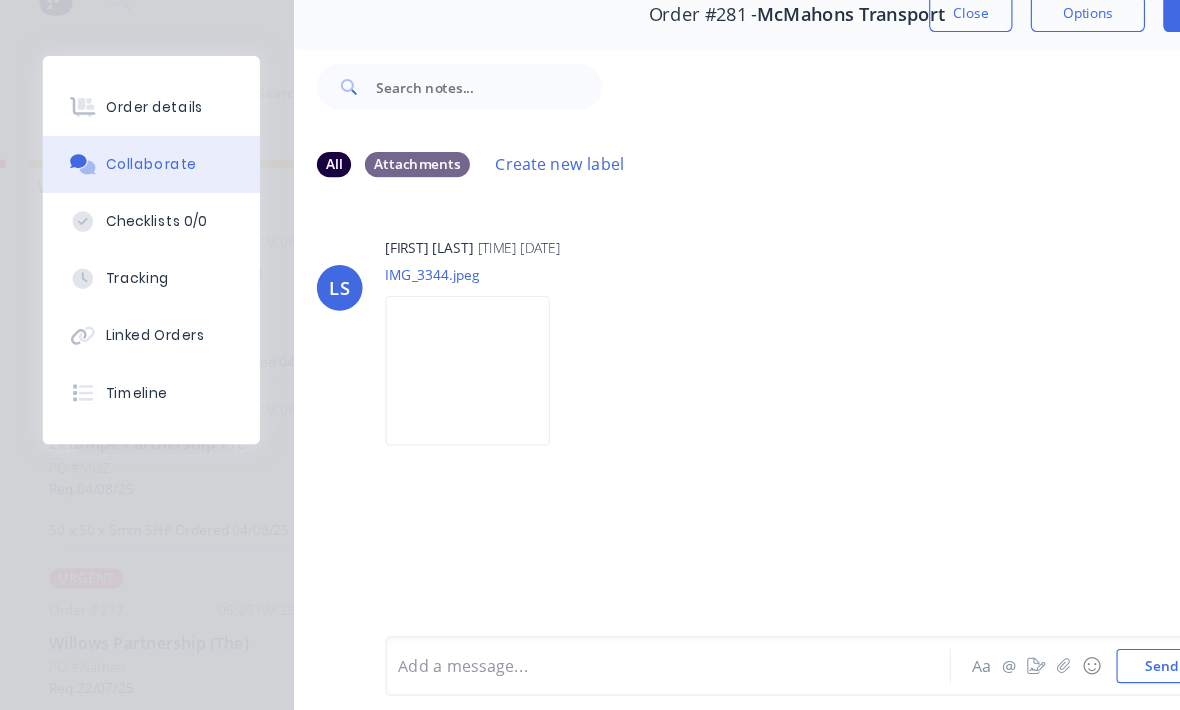click on "Order details" at bounding box center [138, 125] 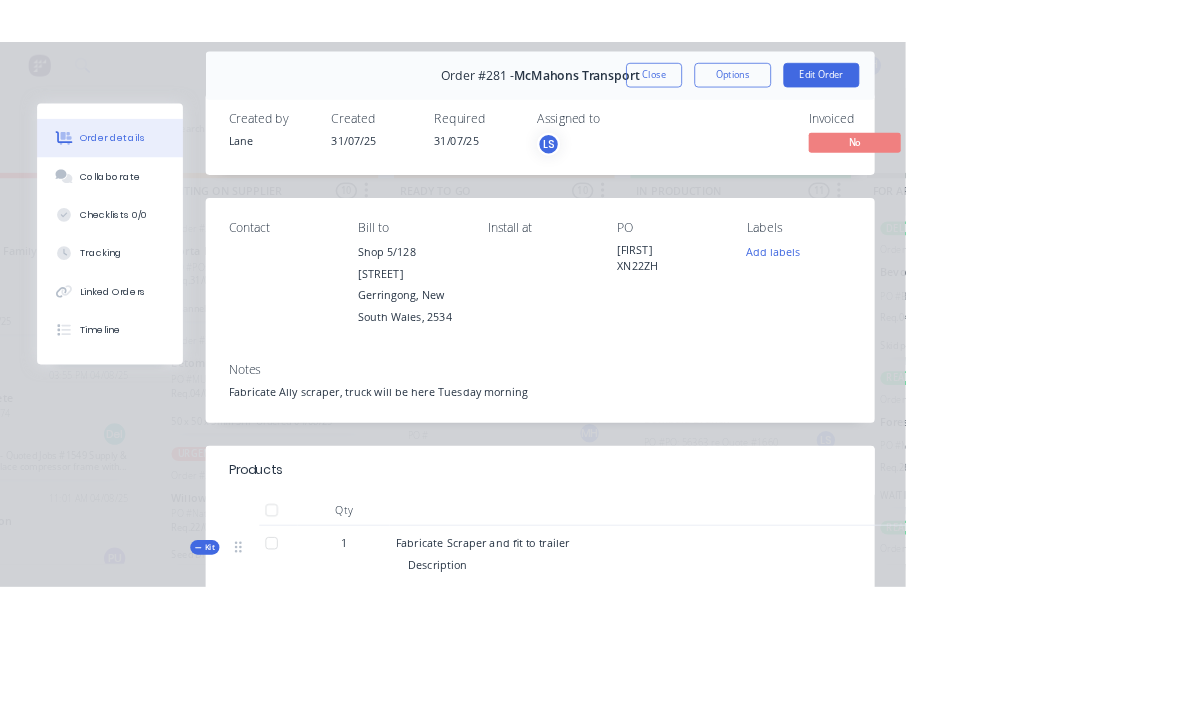 scroll, scrollTop: 10, scrollLeft: 586, axis: both 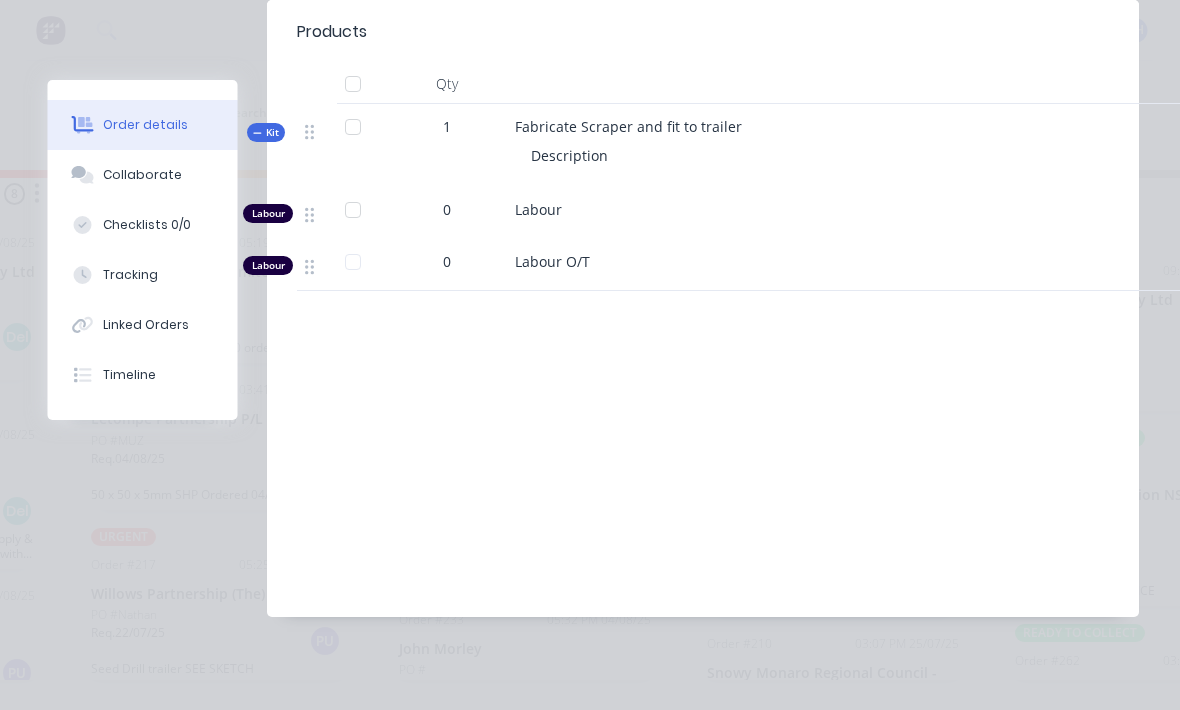 click on "Order #281 -  McMahons Transport Close   Options     Edit Order   Created by [FIRST] Created [DATE] Required [DATE] Assigned to LS Invoiced No Status READY TO GO  Contact Bill to Shop 5/128 [STREET]  [CITY], [STATE], [POSTAL_CODE] Install at PO Dave
XN22ZH Labels Add labels Notes Fabricate Ally scraper, truck will be here Tuesday morning
Products Qty  Kit 1 Fabricate Scraper and fit to trailer Description Labour 0 Labour  Labour 0 Labour O/T  Labour $0.00 Sub total $0.00 Margin $0.00  ( 0.00 %) Tax $0.00 Total $0.00" at bounding box center [594, 66] 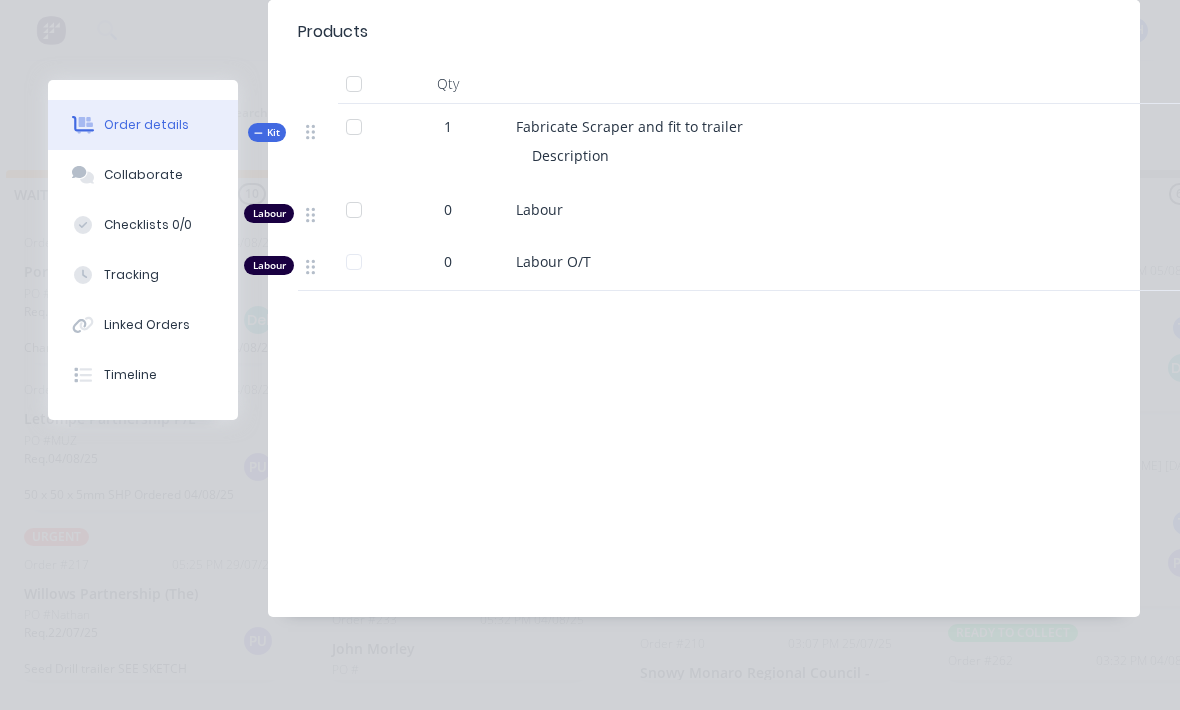 scroll, scrollTop: 0, scrollLeft: 652, axis: horizontal 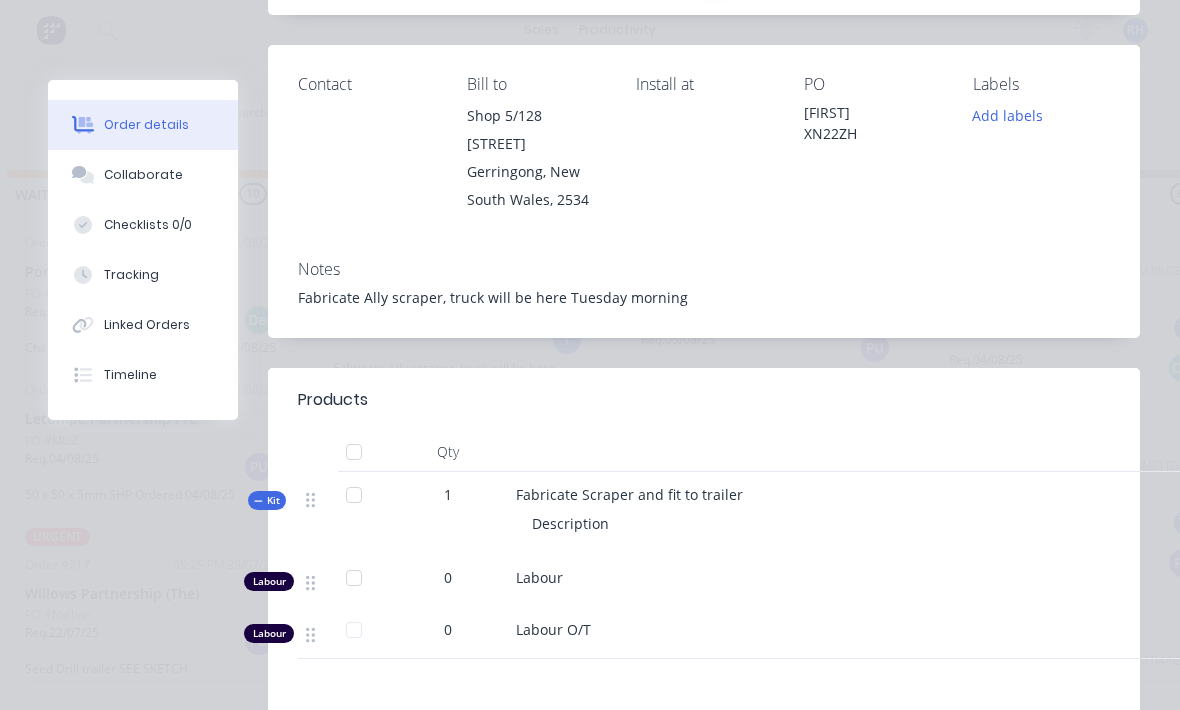 click on "Order #281 -  McMahons Transport Close   Options     Edit Order   Created by [FIRST] Created [DATE] Required [DATE] Assigned to LS Invoiced No Status READY TO GO  Contact Bill to Shop 5/128 [STREET]  [CITY], [STATE], [POSTAL_CODE] Install at PO Dave
XN22ZH Labels Add labels Notes Fabricate Ally scraper, truck will be here Tuesday morning
Products Qty  Kit 1 Fabricate Scraper and fit to trailer Description Labour 0 Labour  Labour 0 Labour O/T  Labour $0.00 Sub total $0.00 Margin $0.00  ( 0.00 %) Tax $0.00 Total $0.00" at bounding box center [594, 434] 